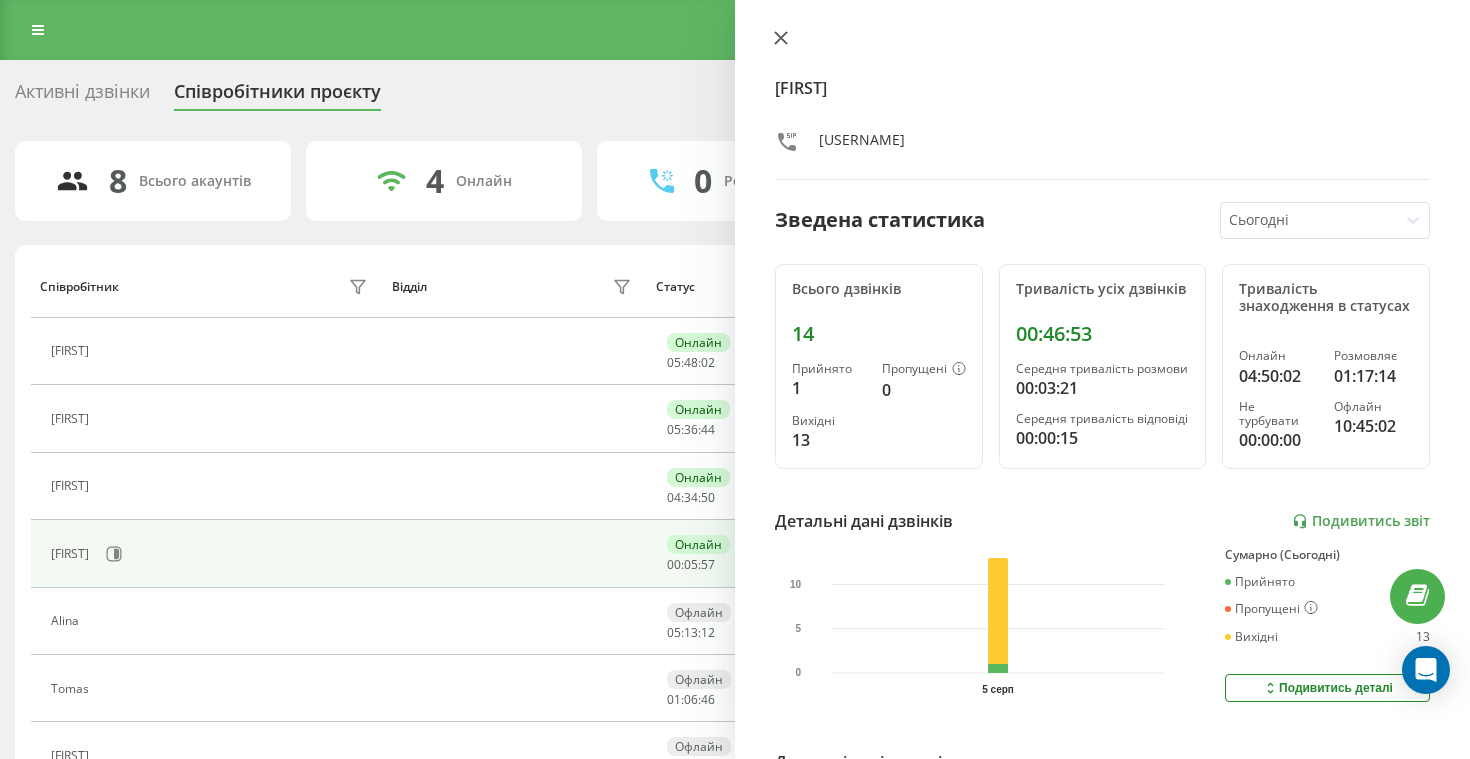 scroll, scrollTop: 173, scrollLeft: 0, axis: vertical 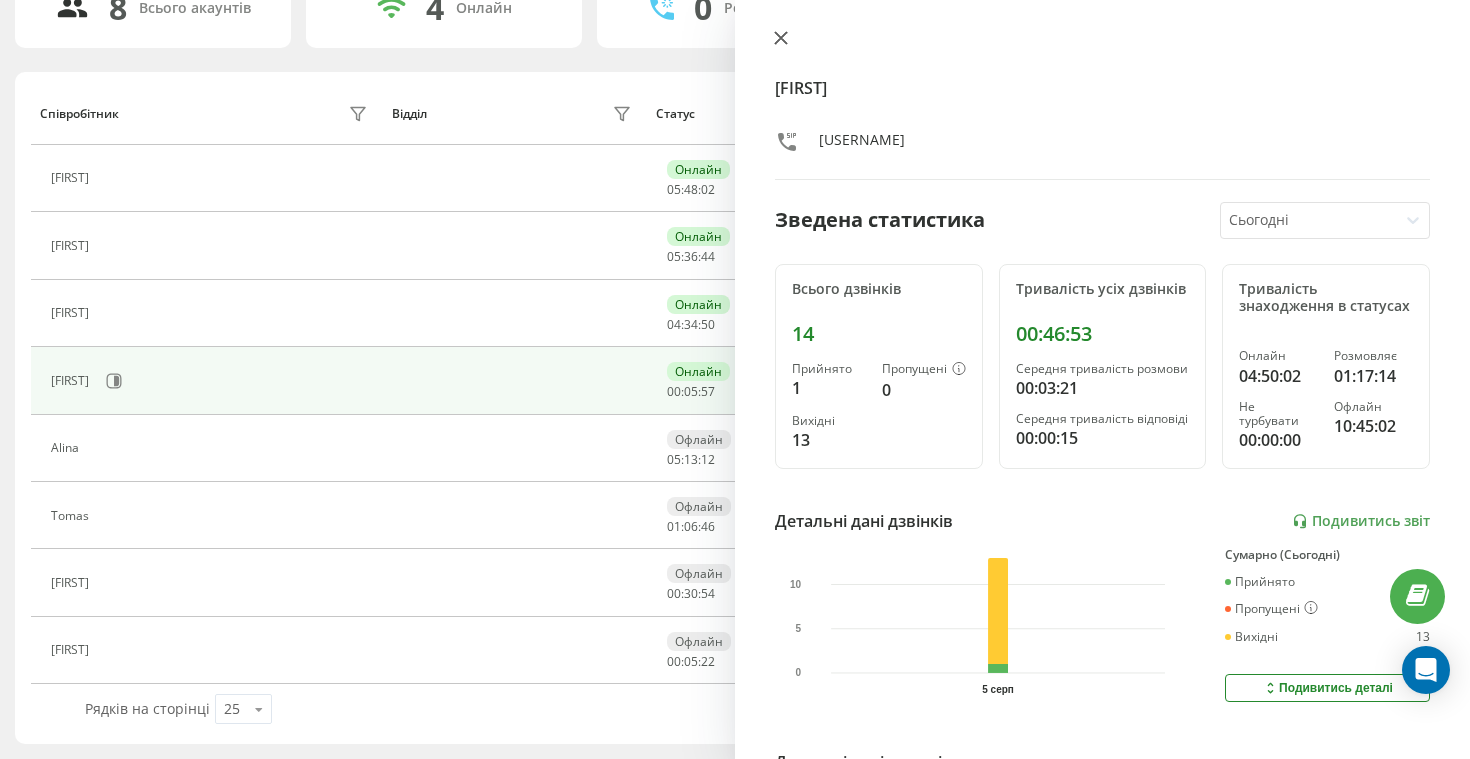 click 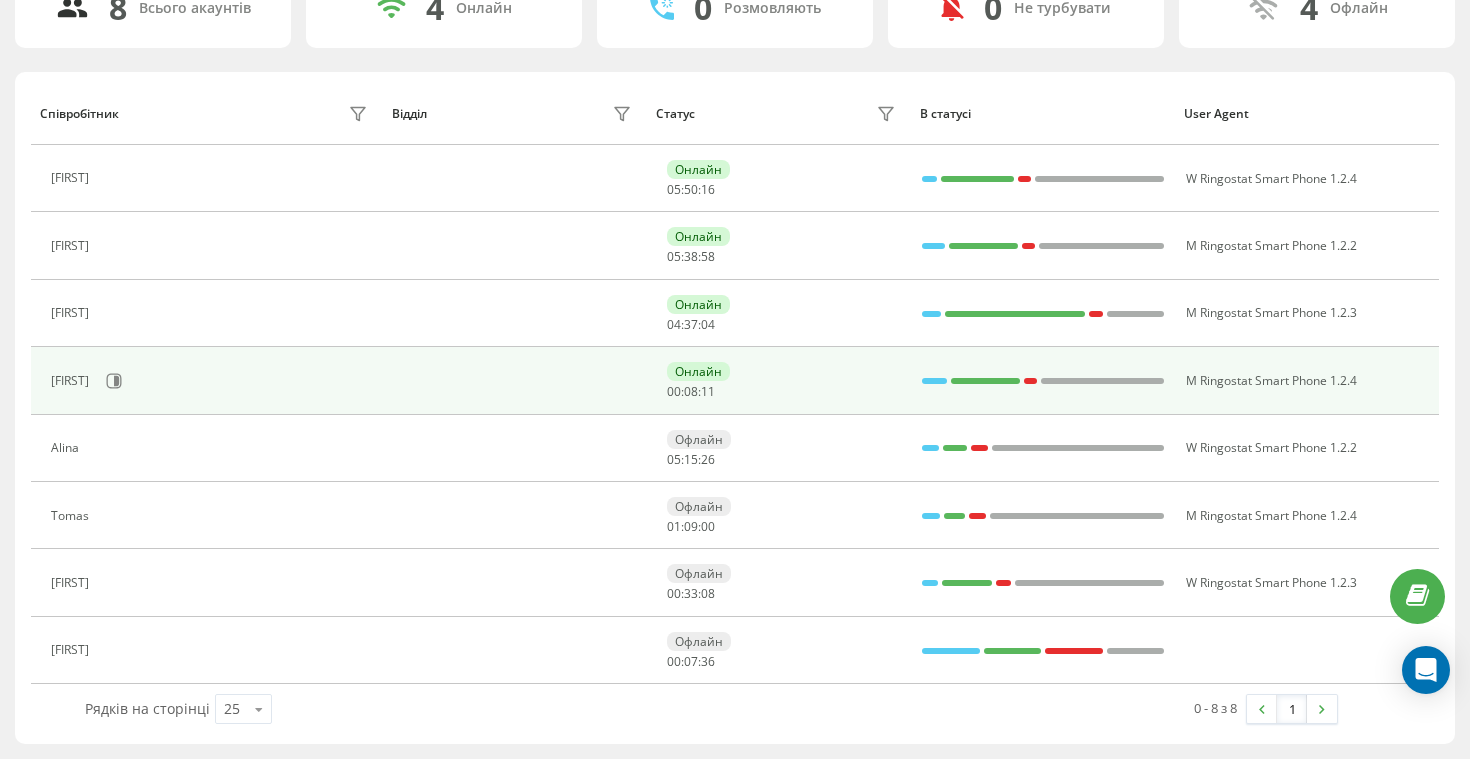 click on "[FIRST]" at bounding box center (211, 381) 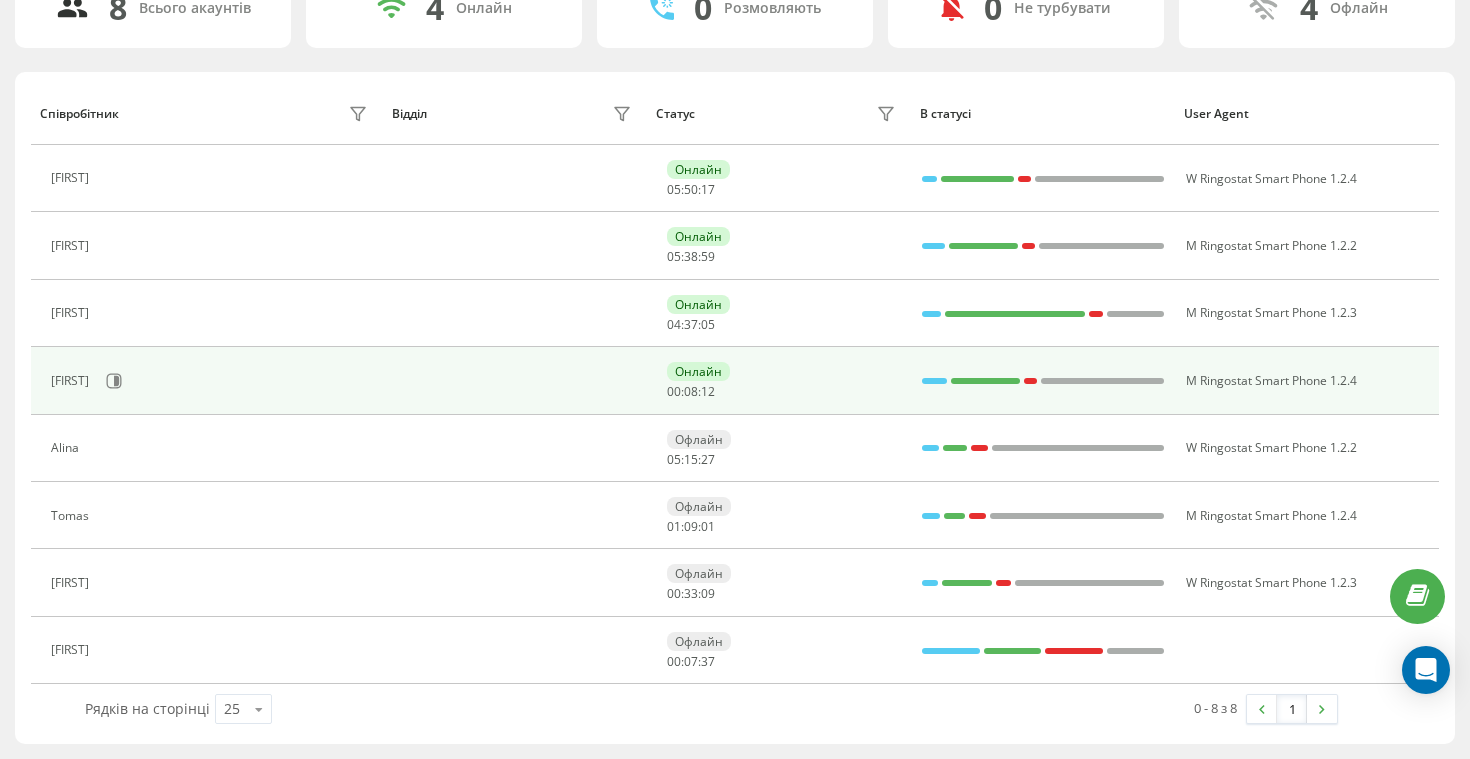 click on "[FIRST]" at bounding box center (211, 381) 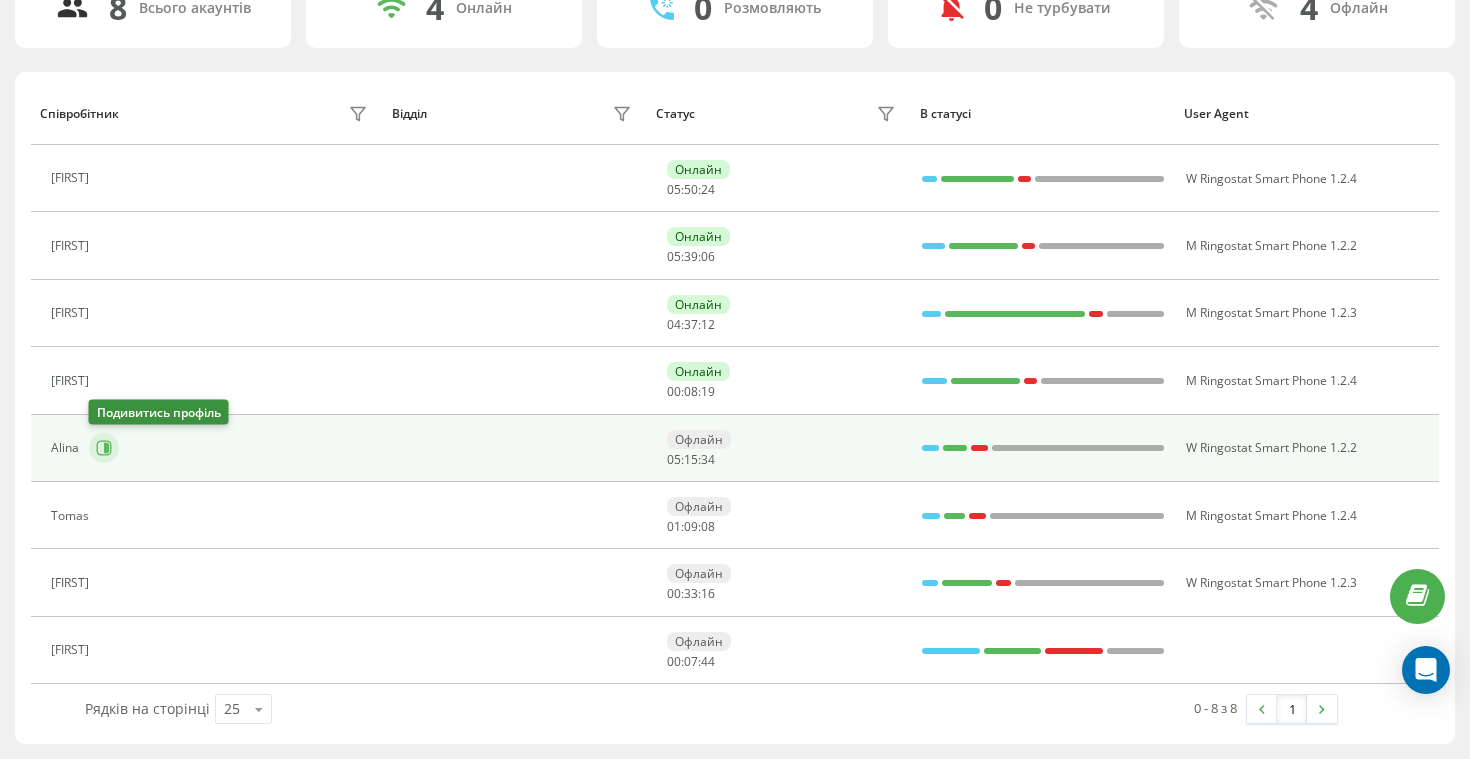 click at bounding box center [104, 448] 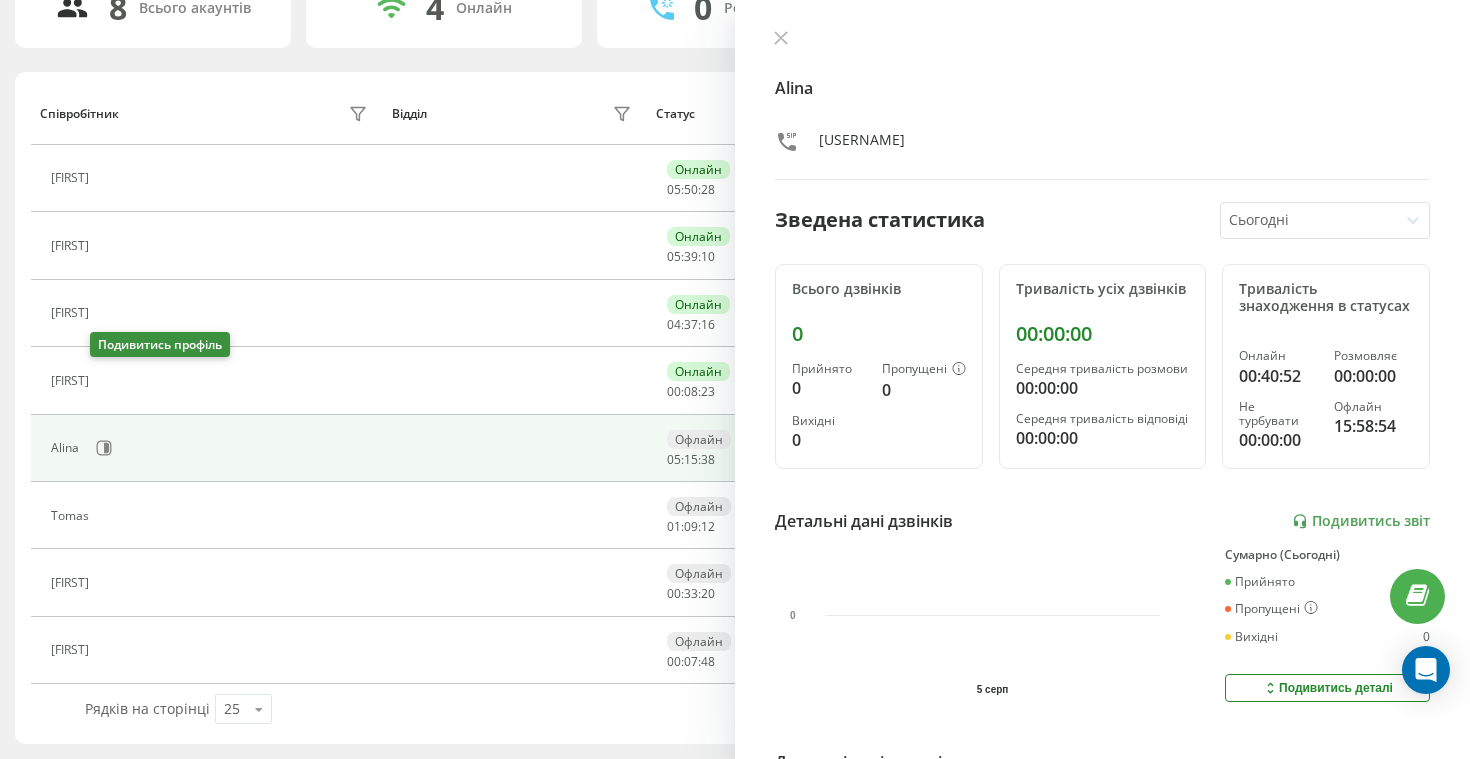 click 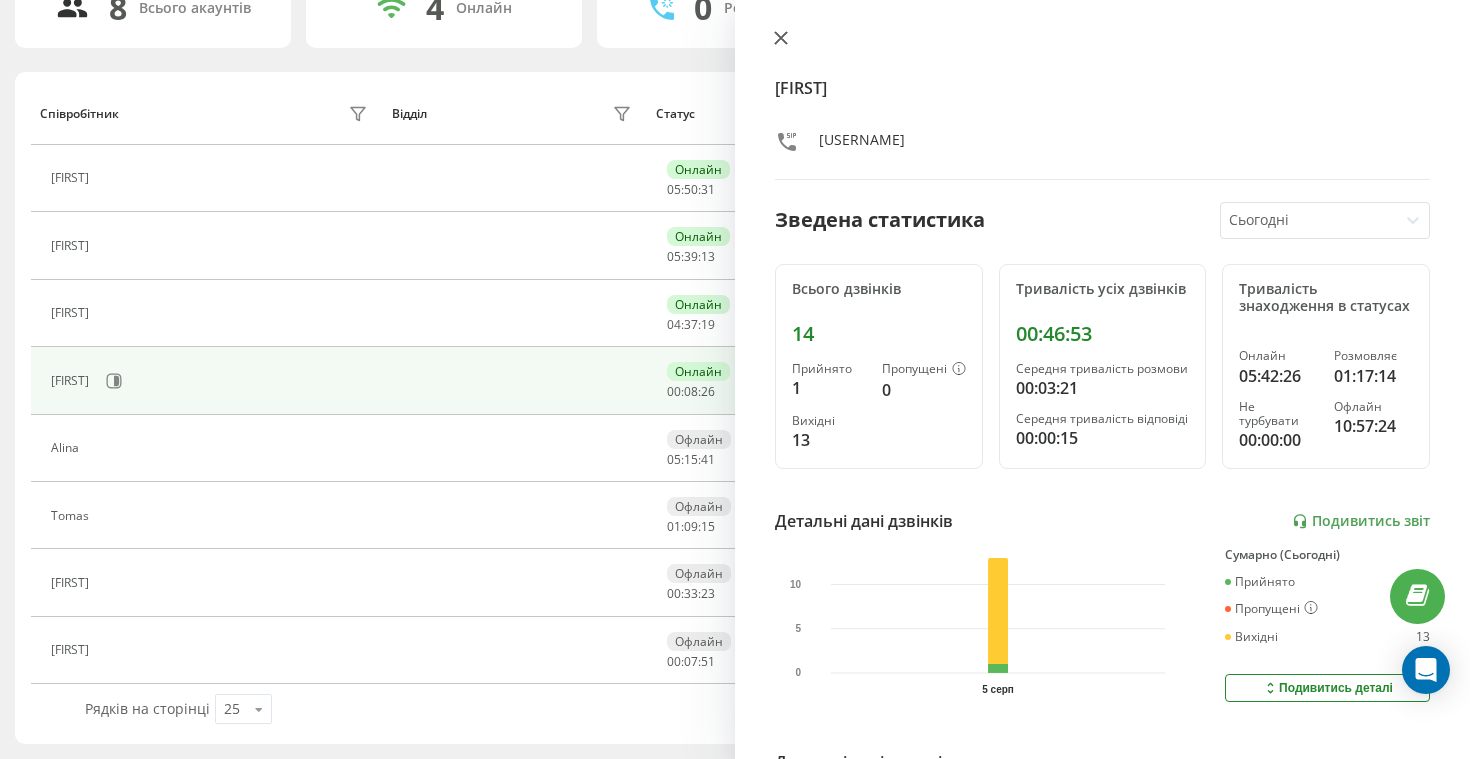 click at bounding box center (1102, 40) 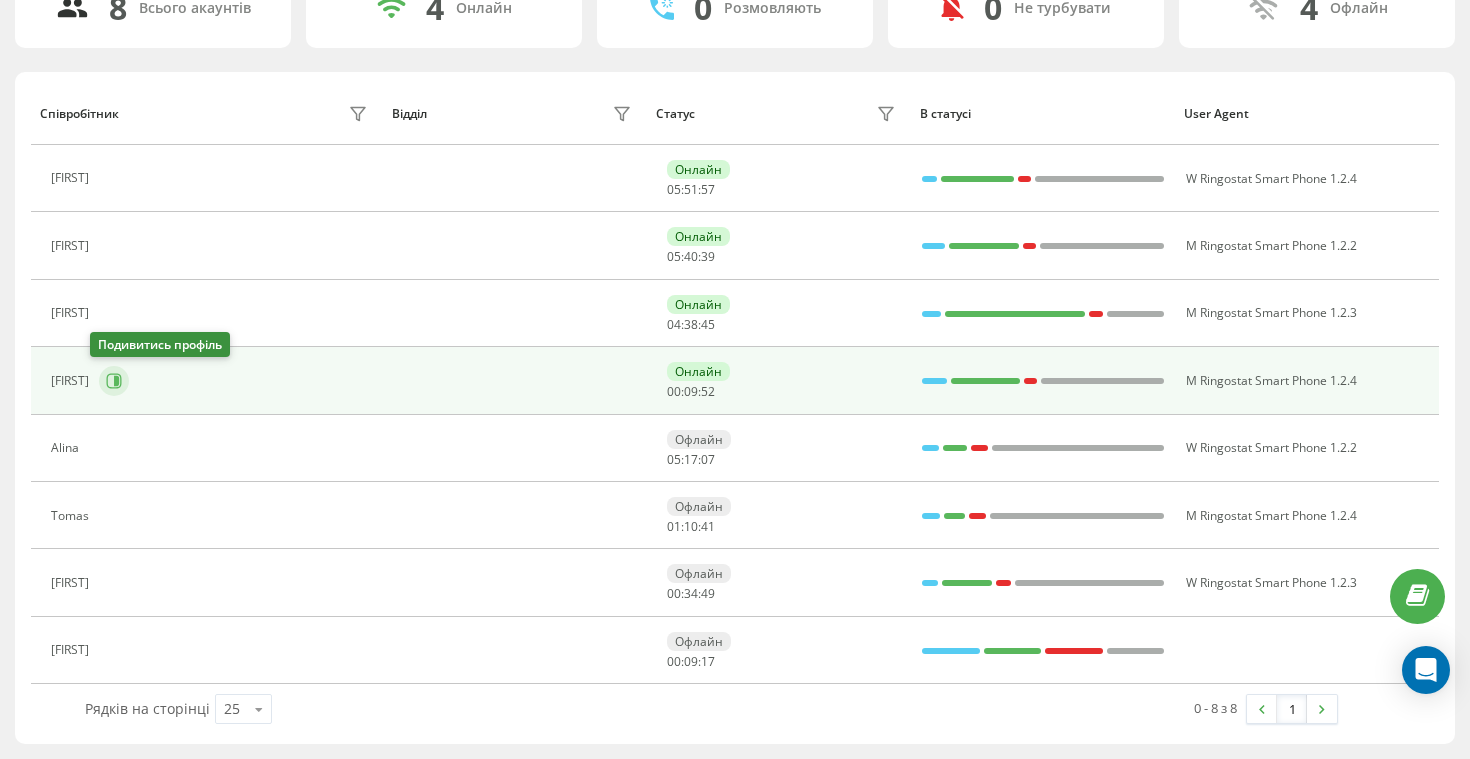 click 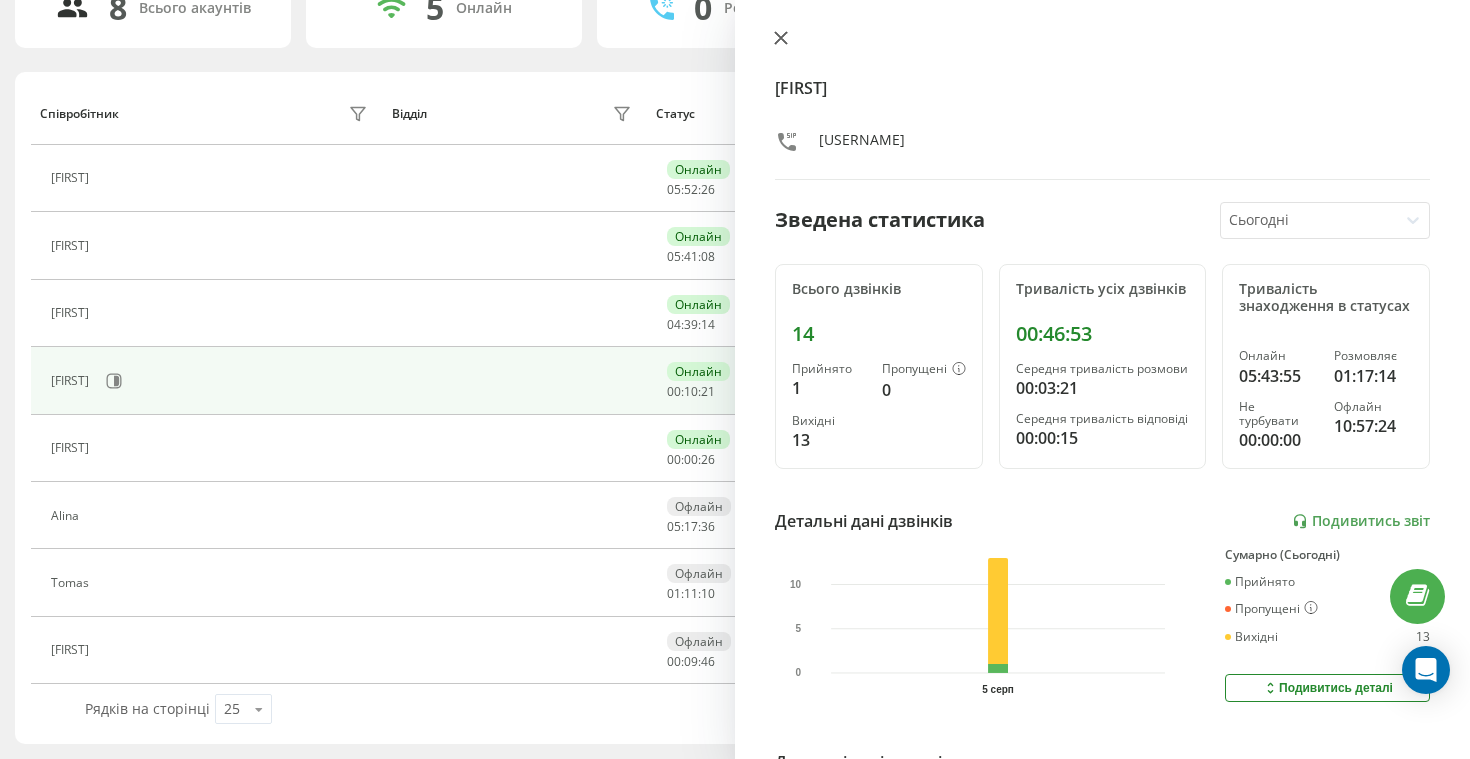click 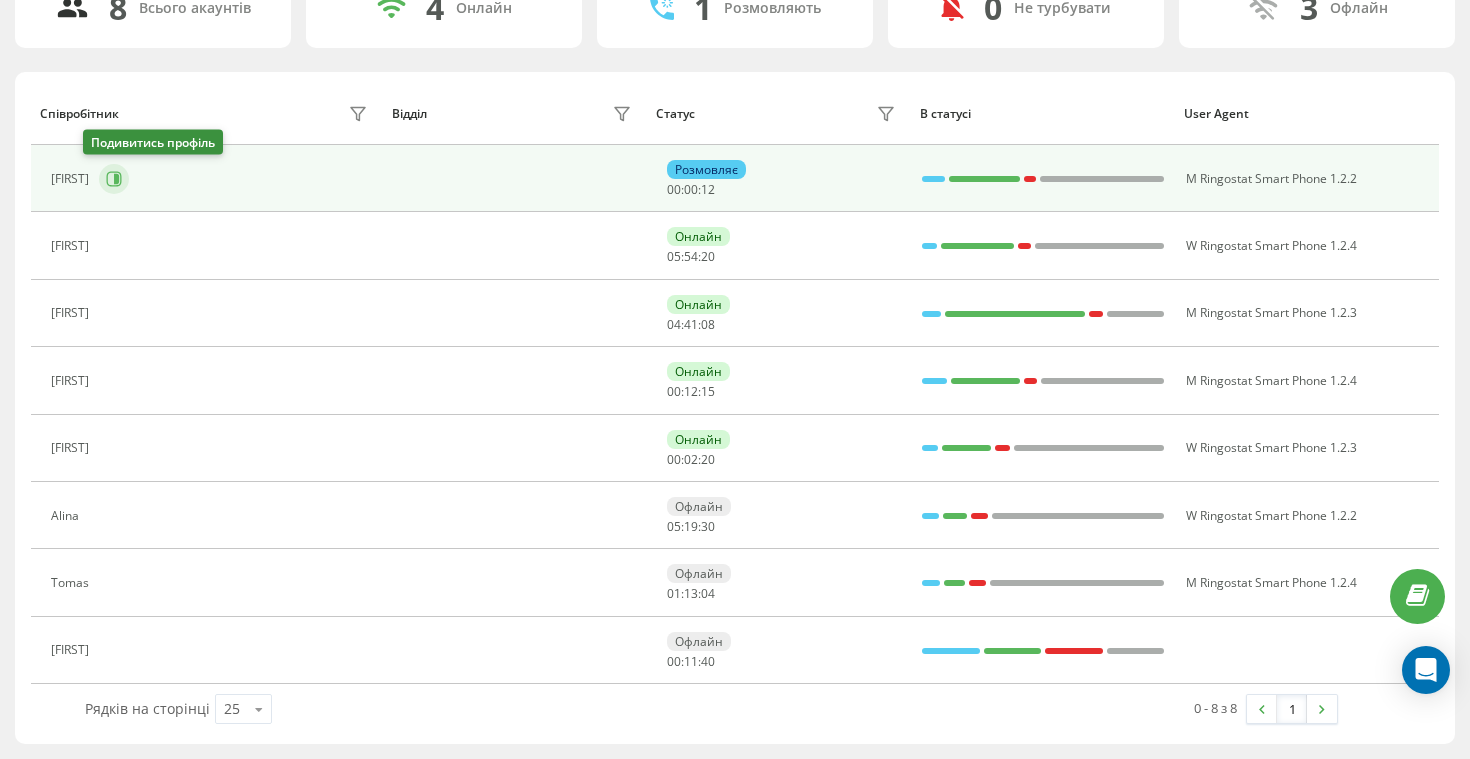 click at bounding box center (114, 179) 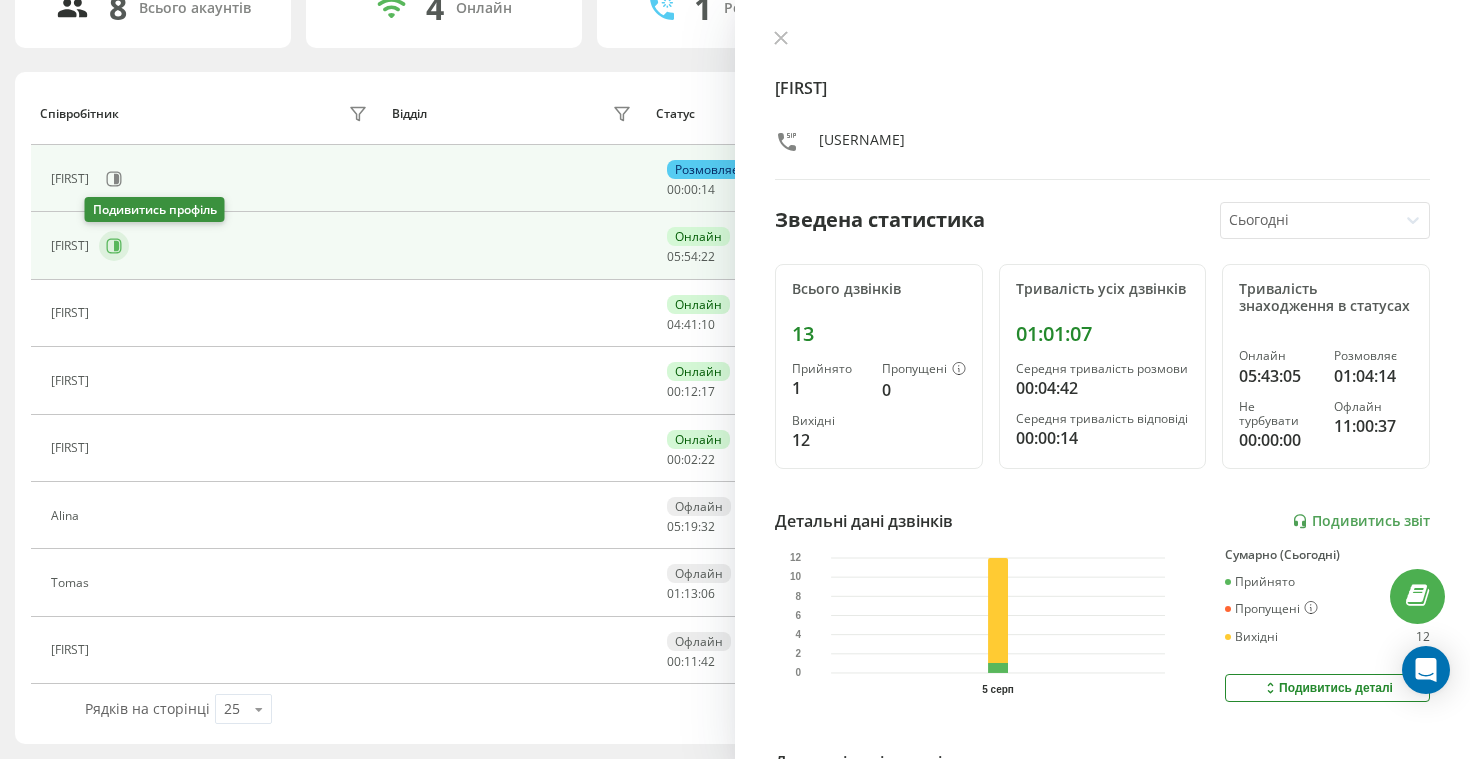 click 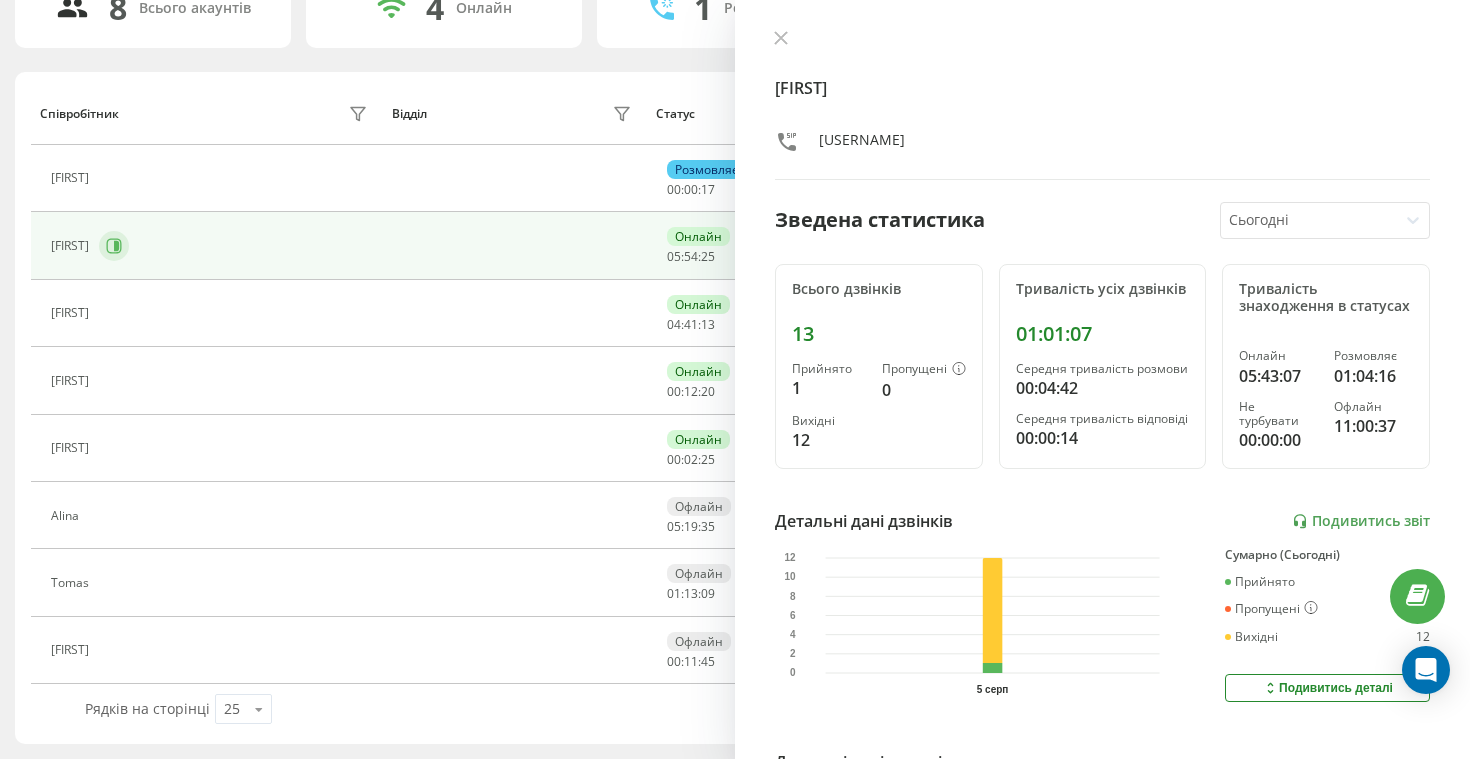 click 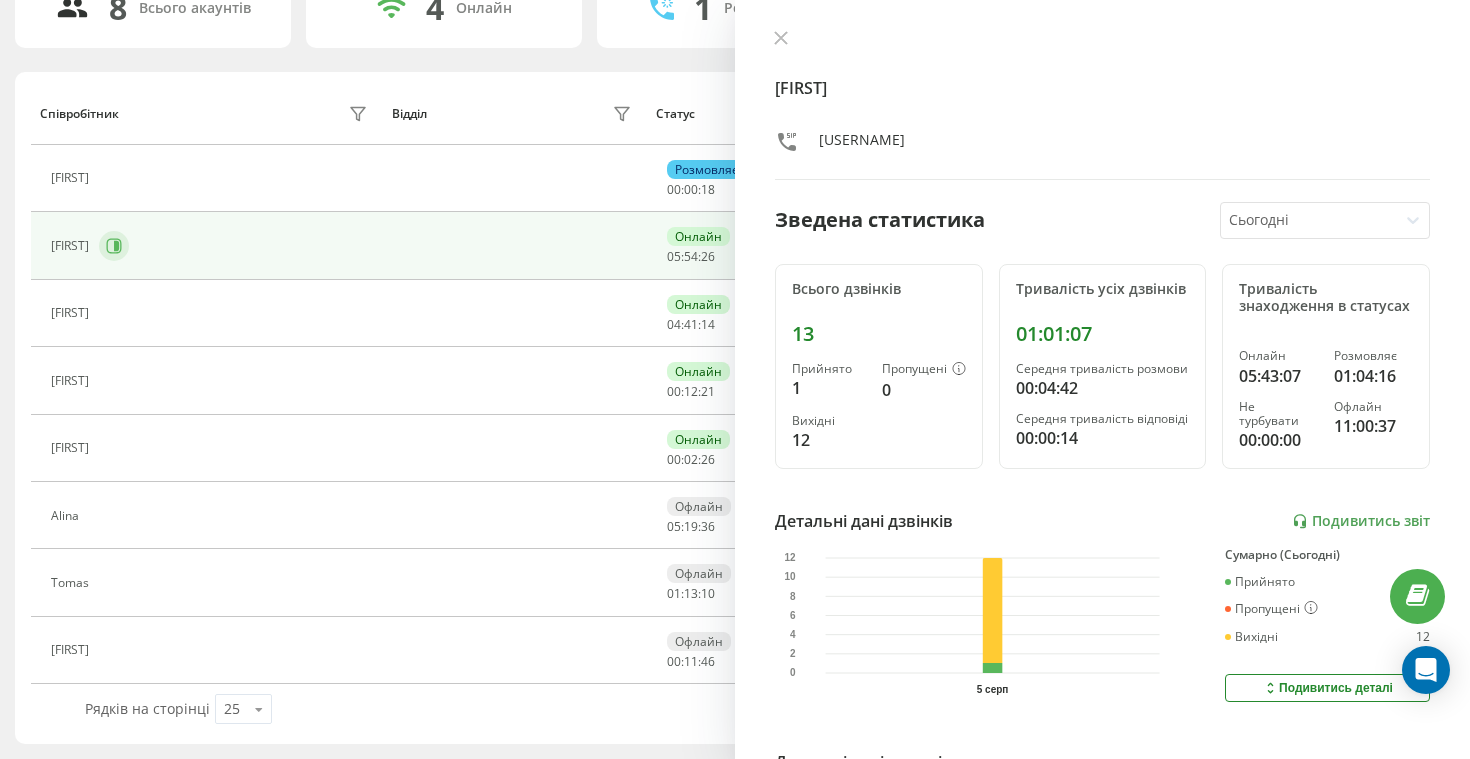 click 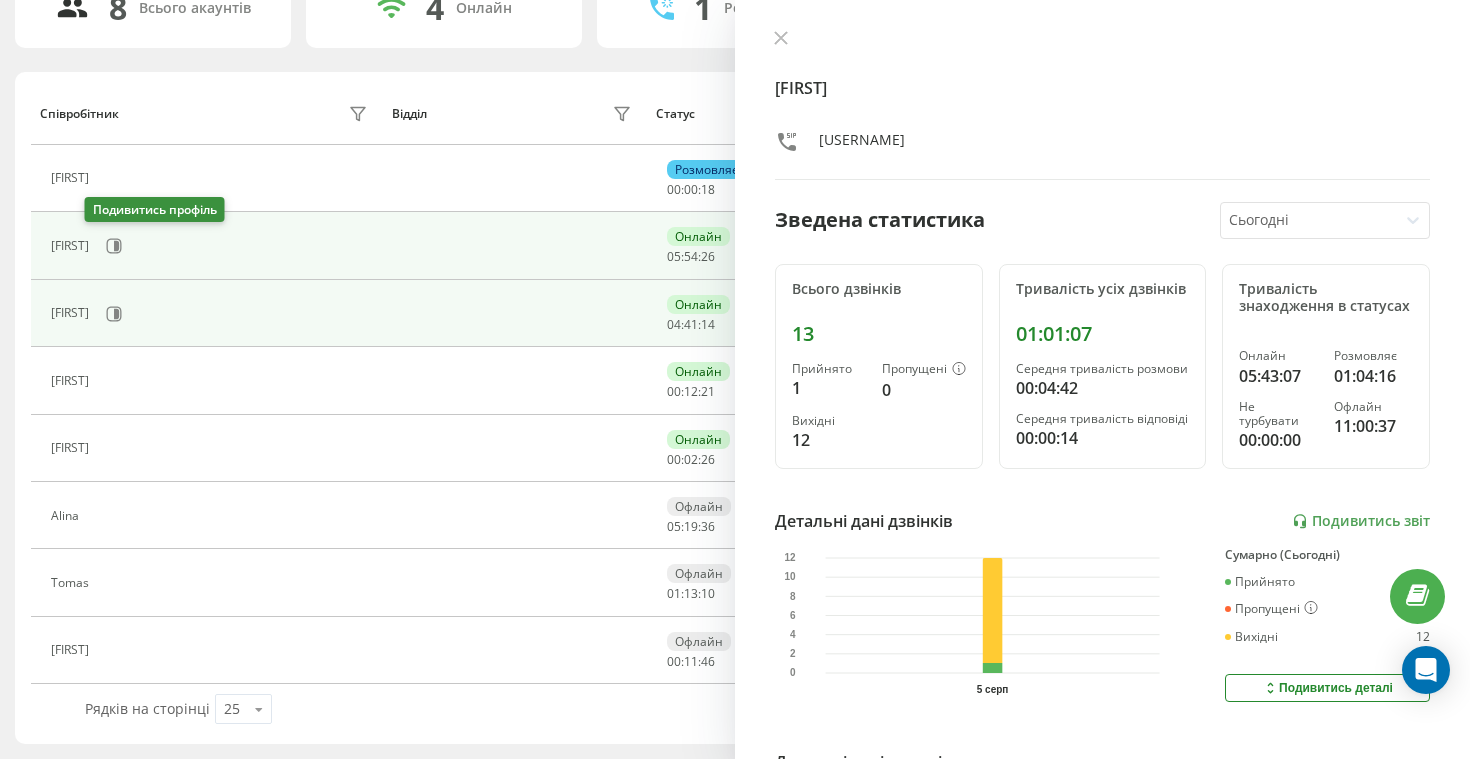 click on "[FIRST]" at bounding box center [211, 314] 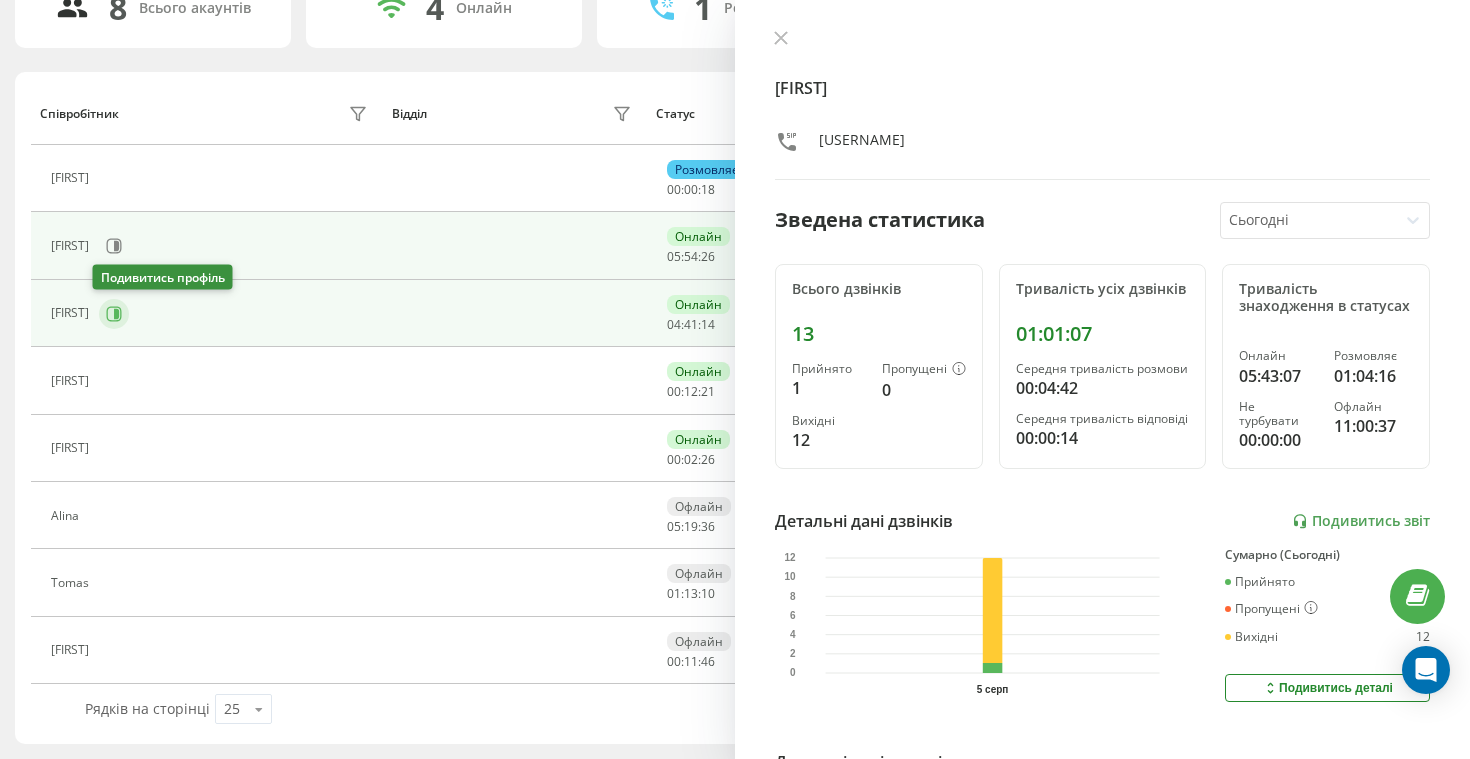 click at bounding box center [114, 314] 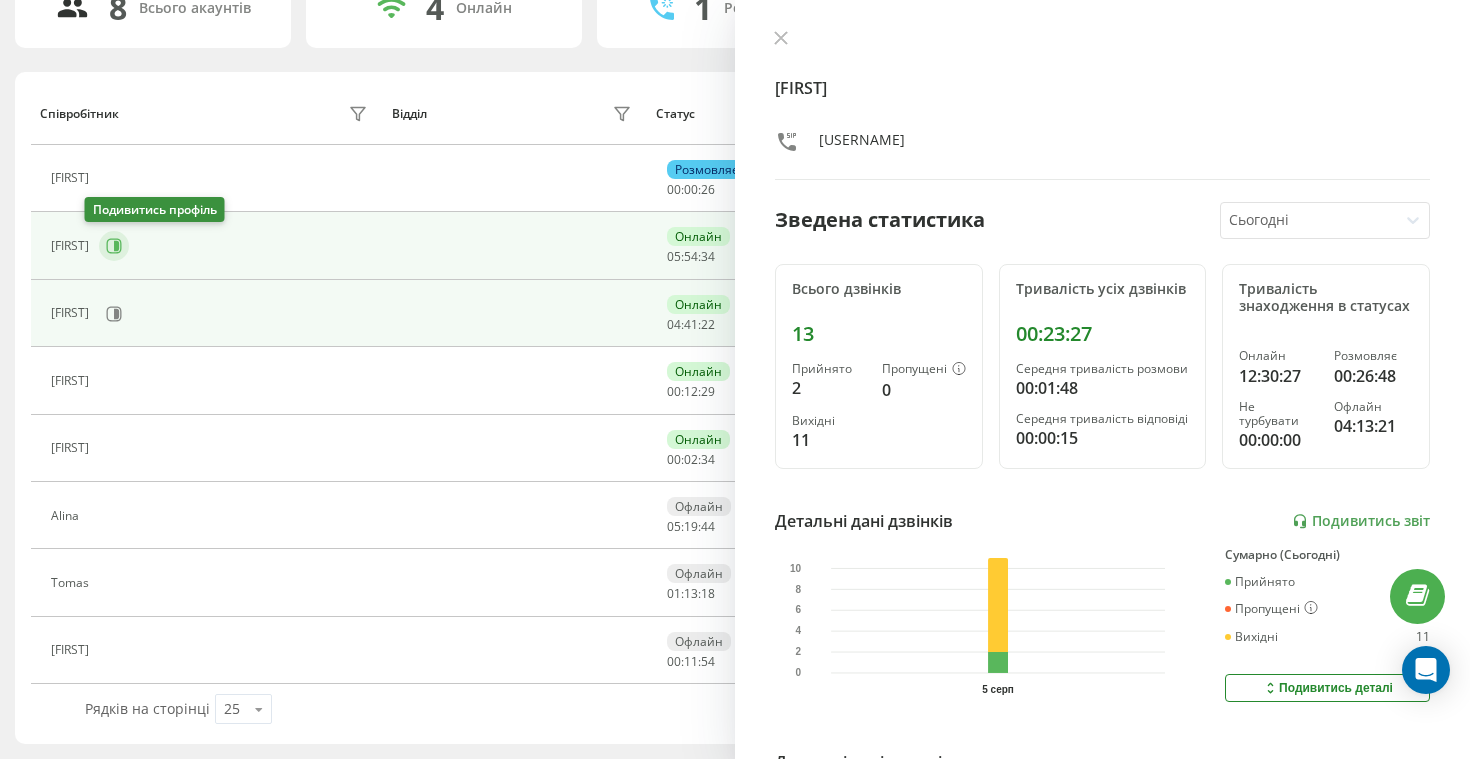click 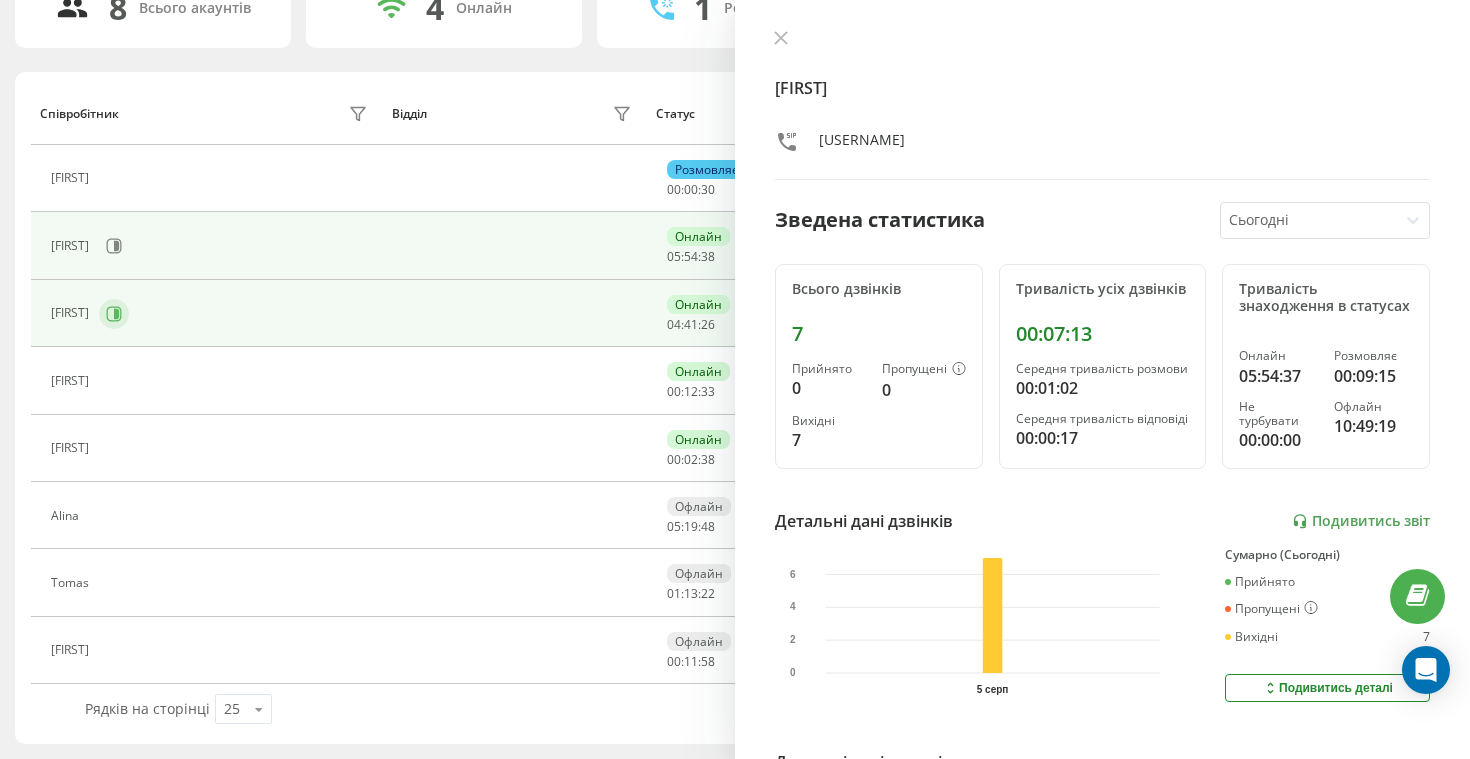 click at bounding box center (114, 314) 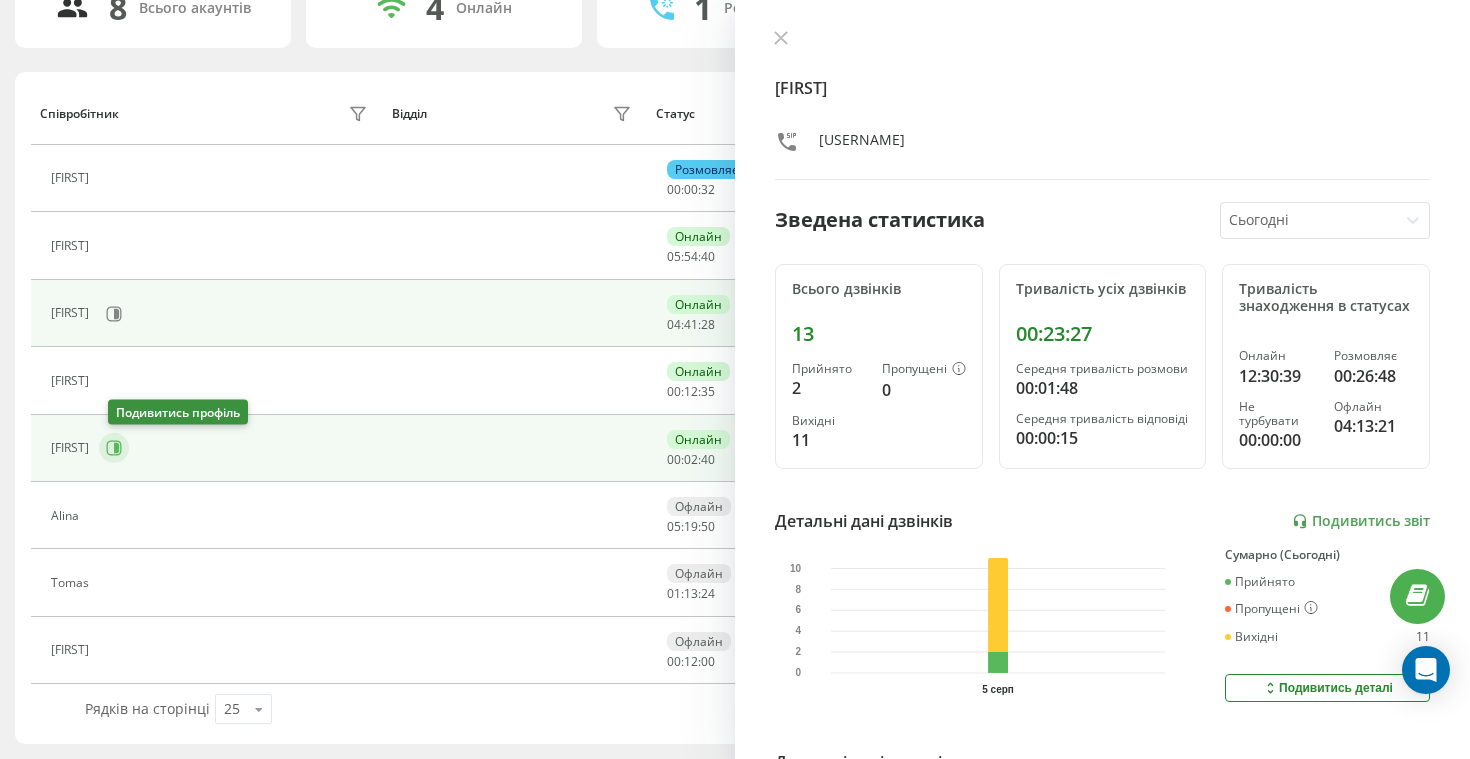 click 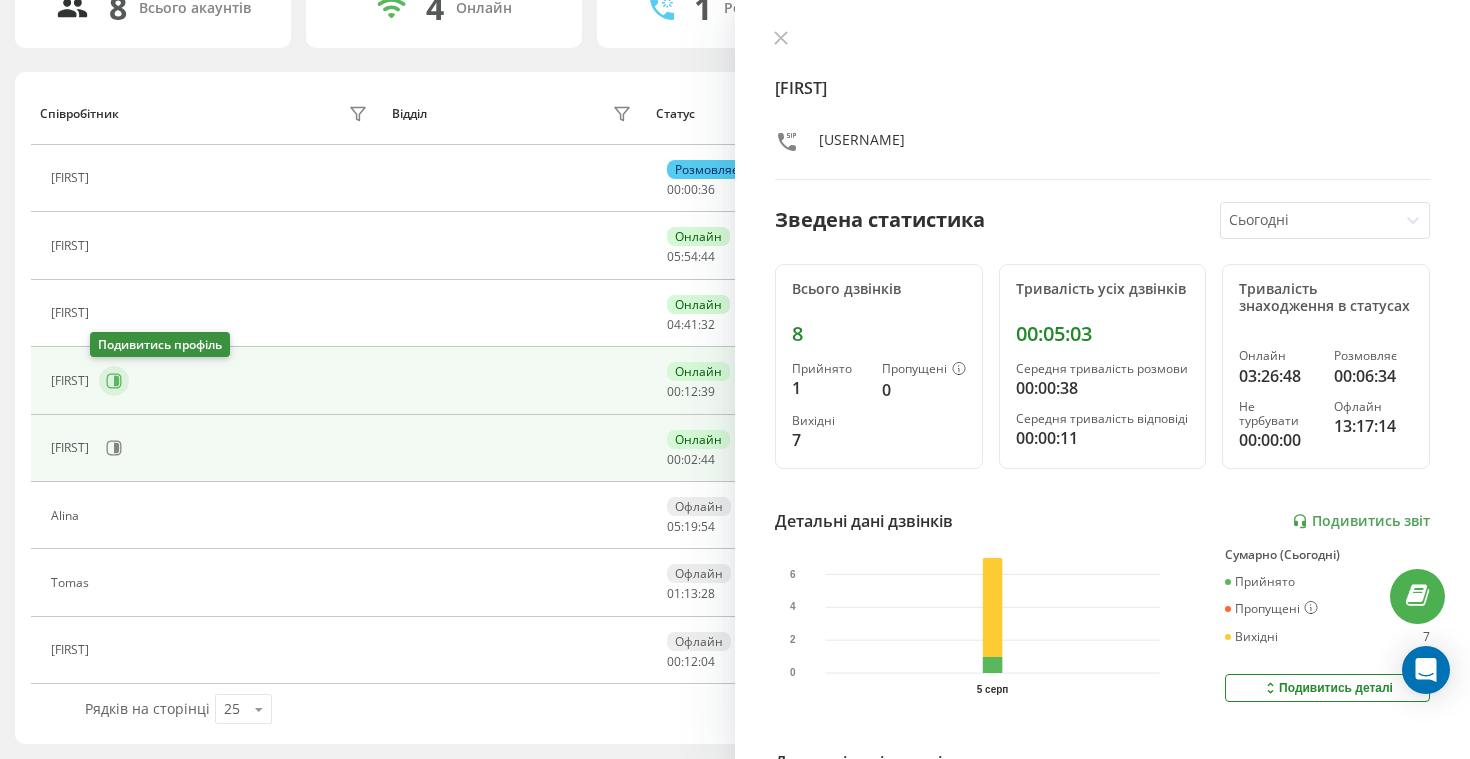 click 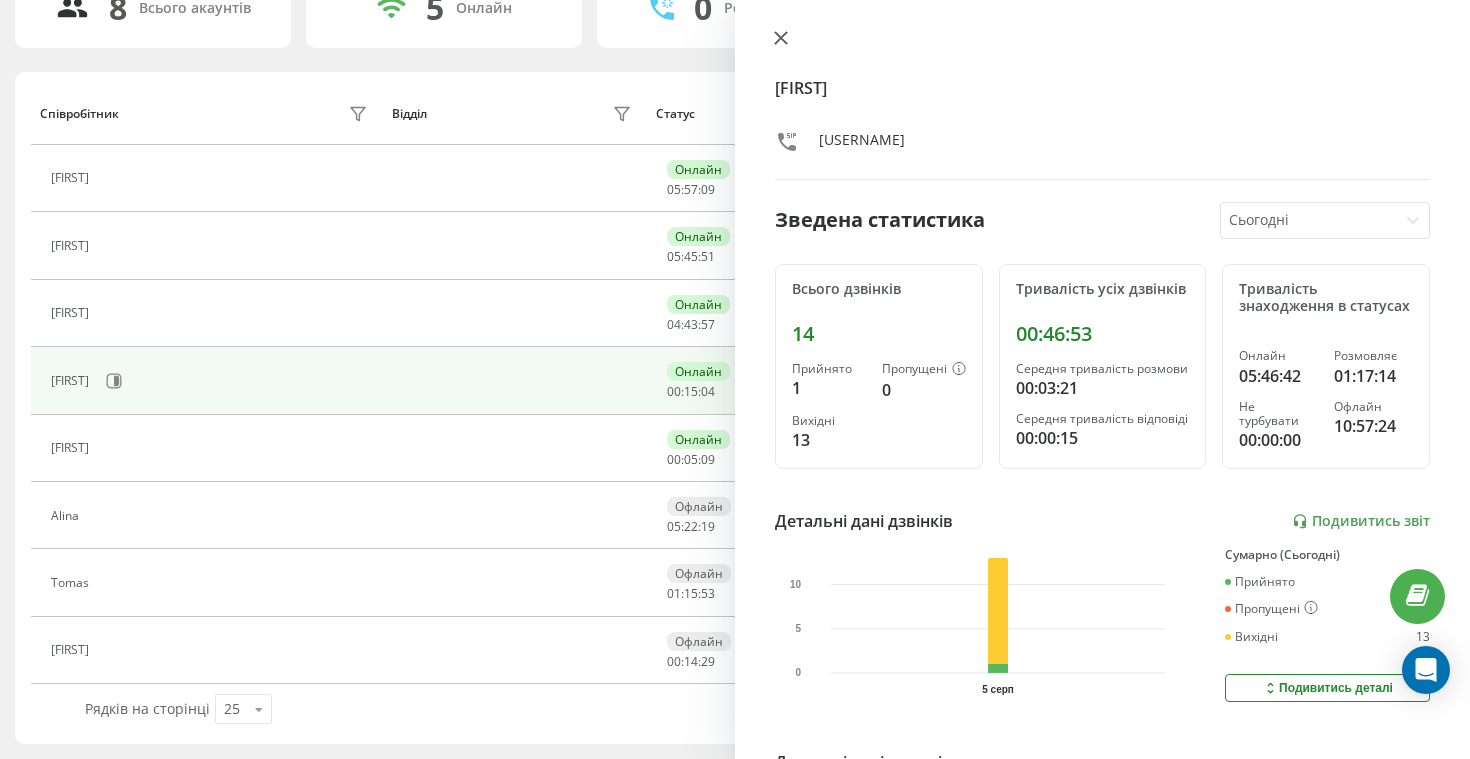 click at bounding box center (781, 39) 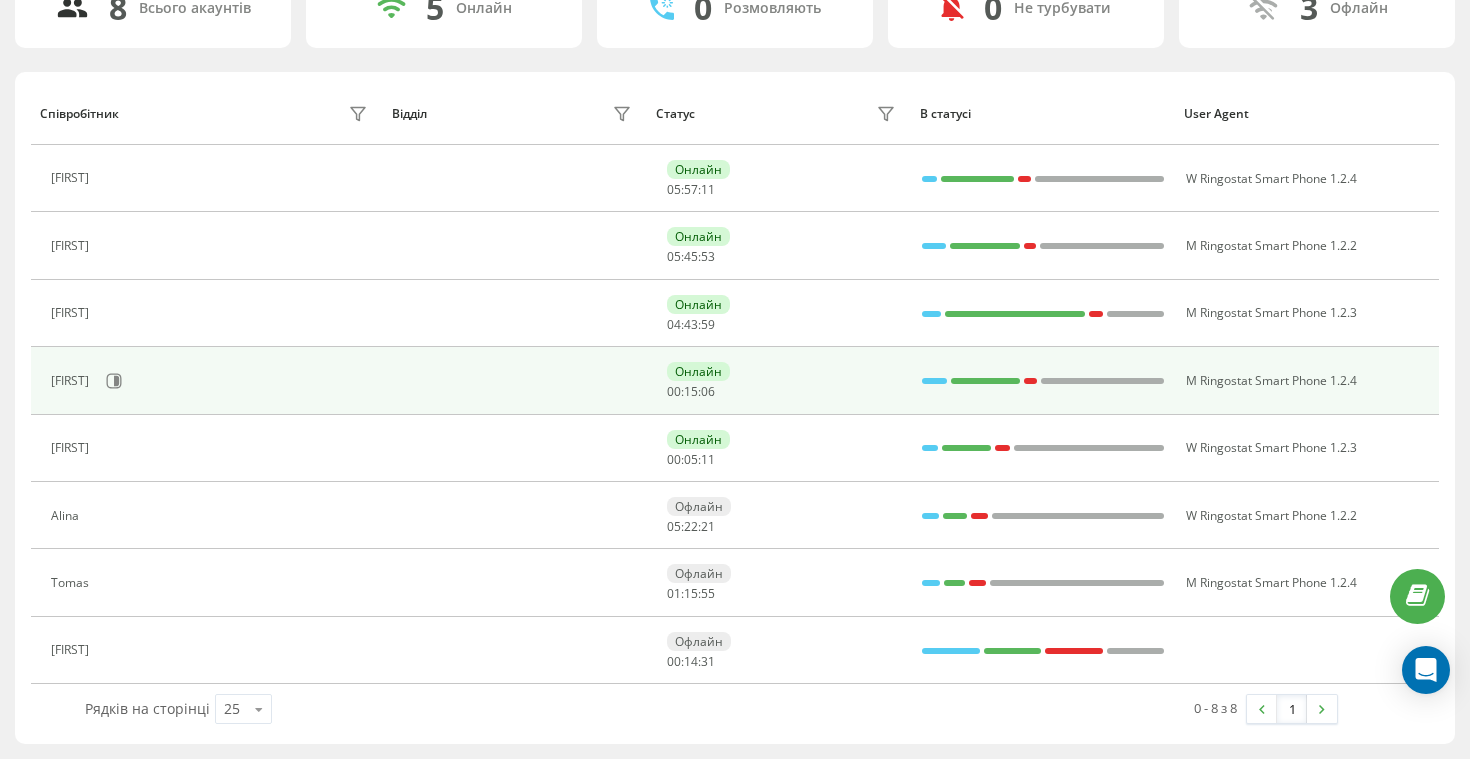 click on "[FIRST]" at bounding box center [211, 381] 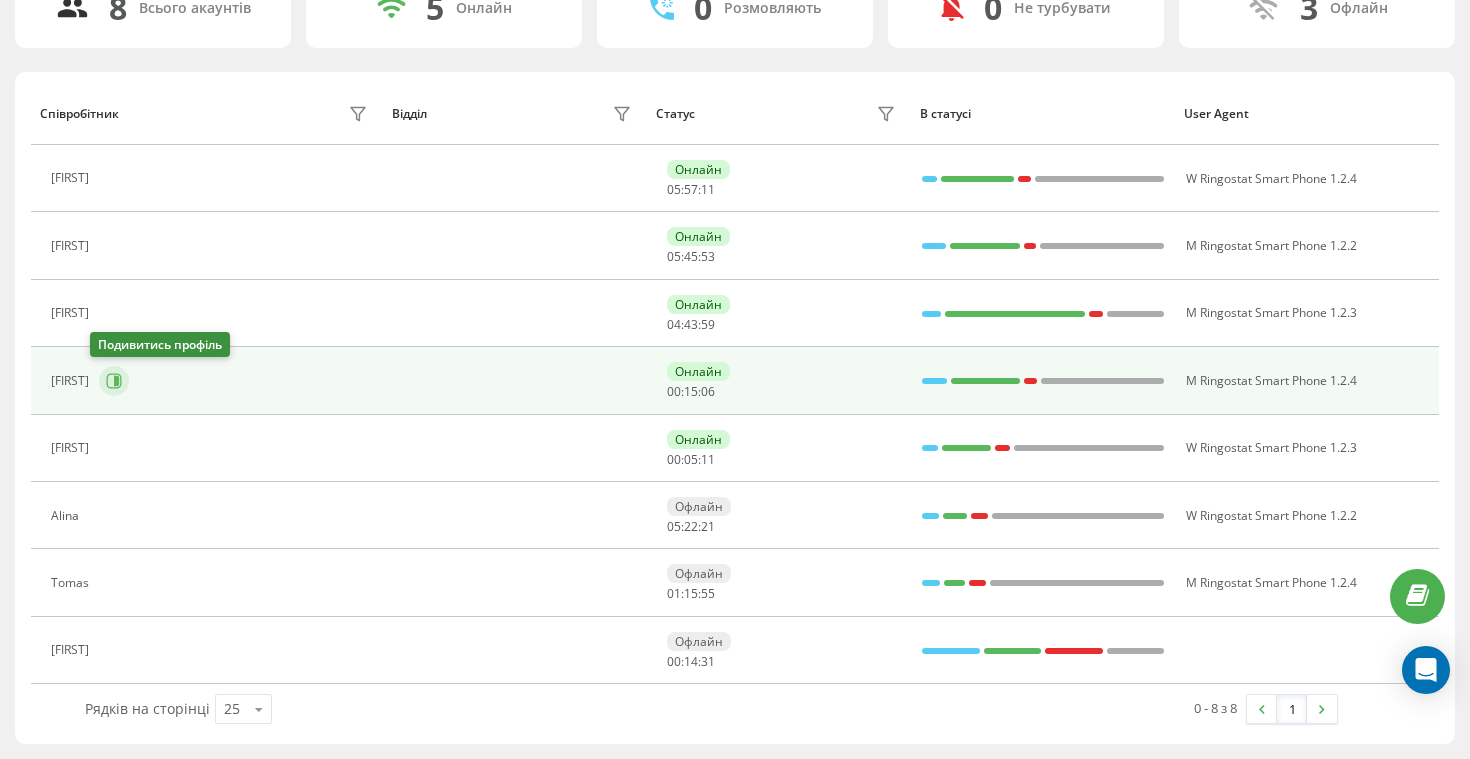 click 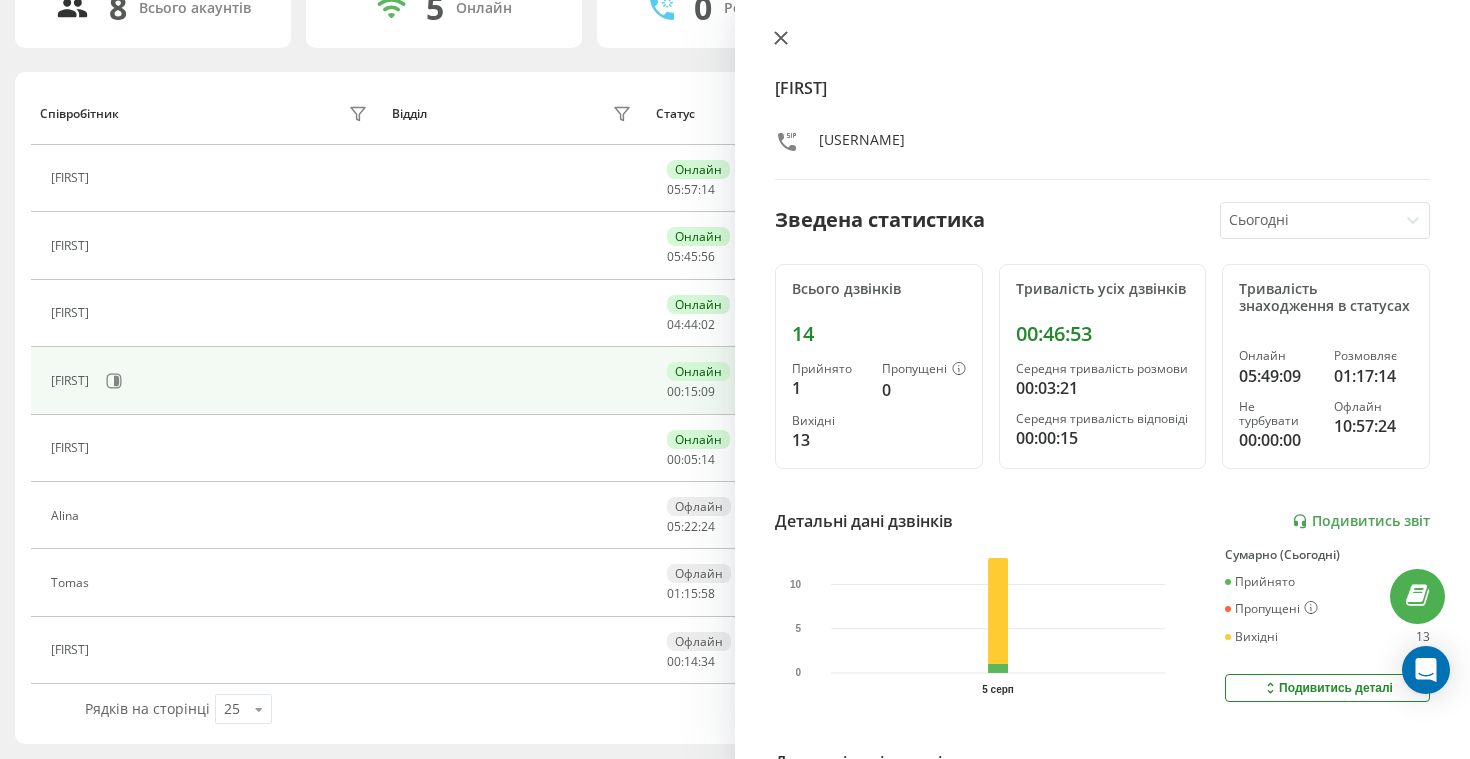 click 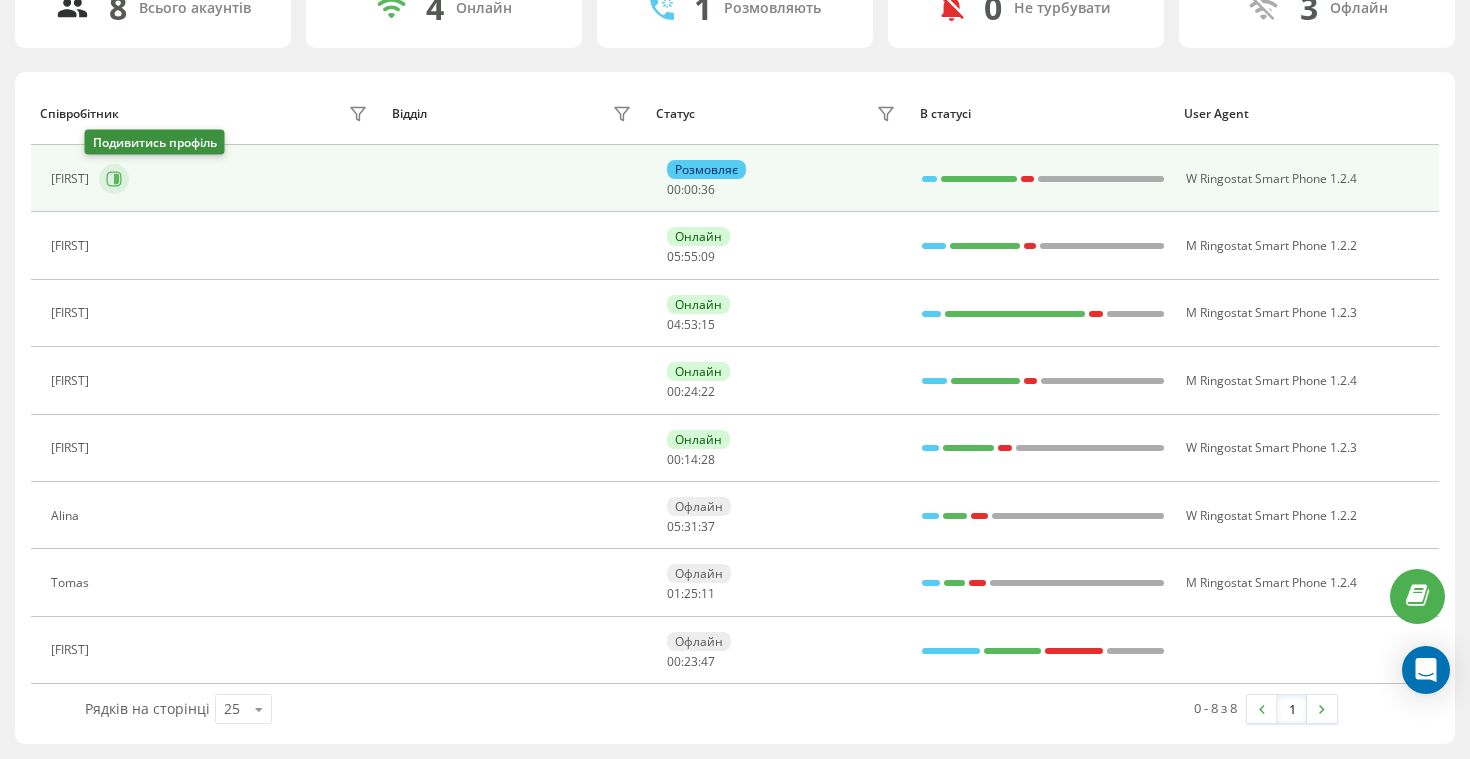 click 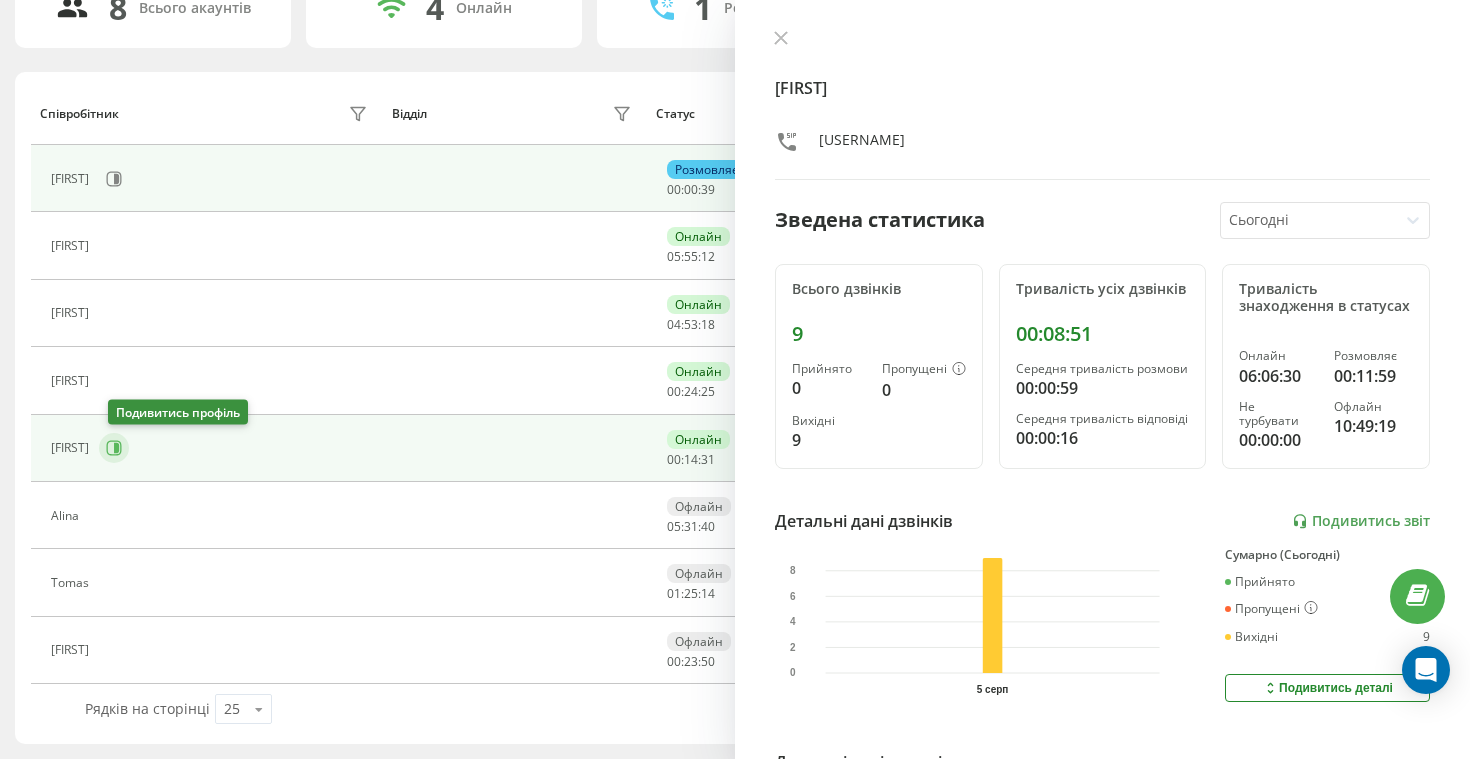 click at bounding box center [114, 448] 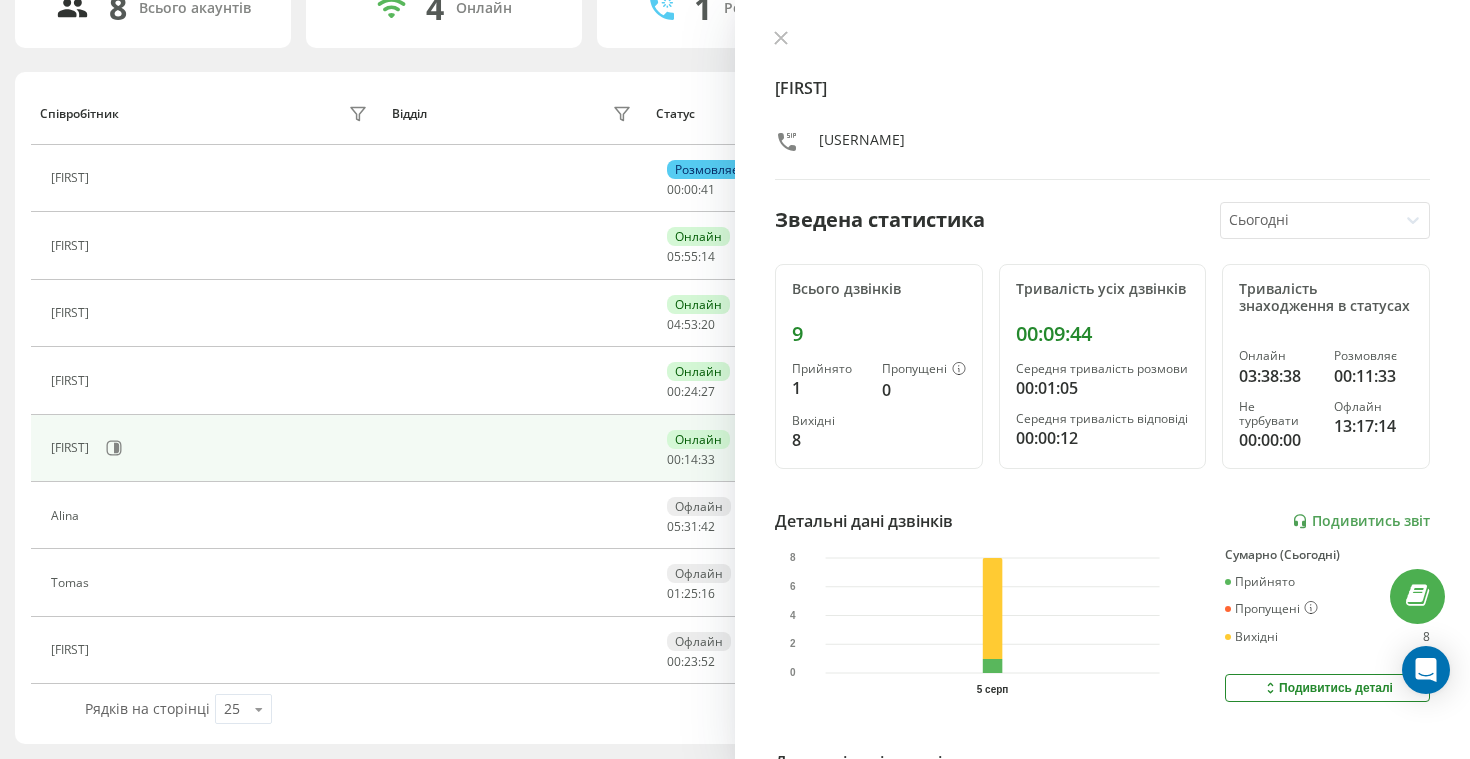 click at bounding box center [1102, 40] 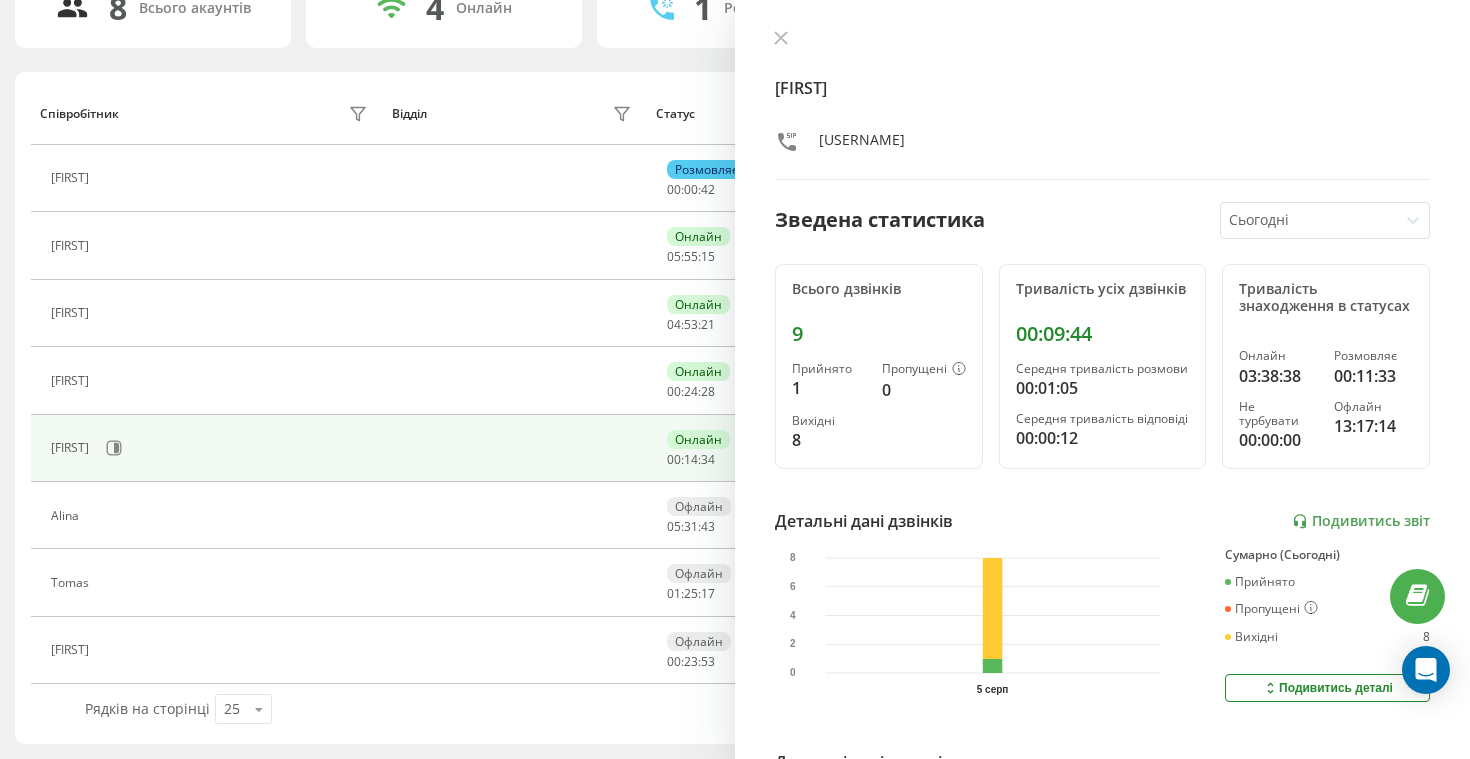 click at bounding box center [1102, 40] 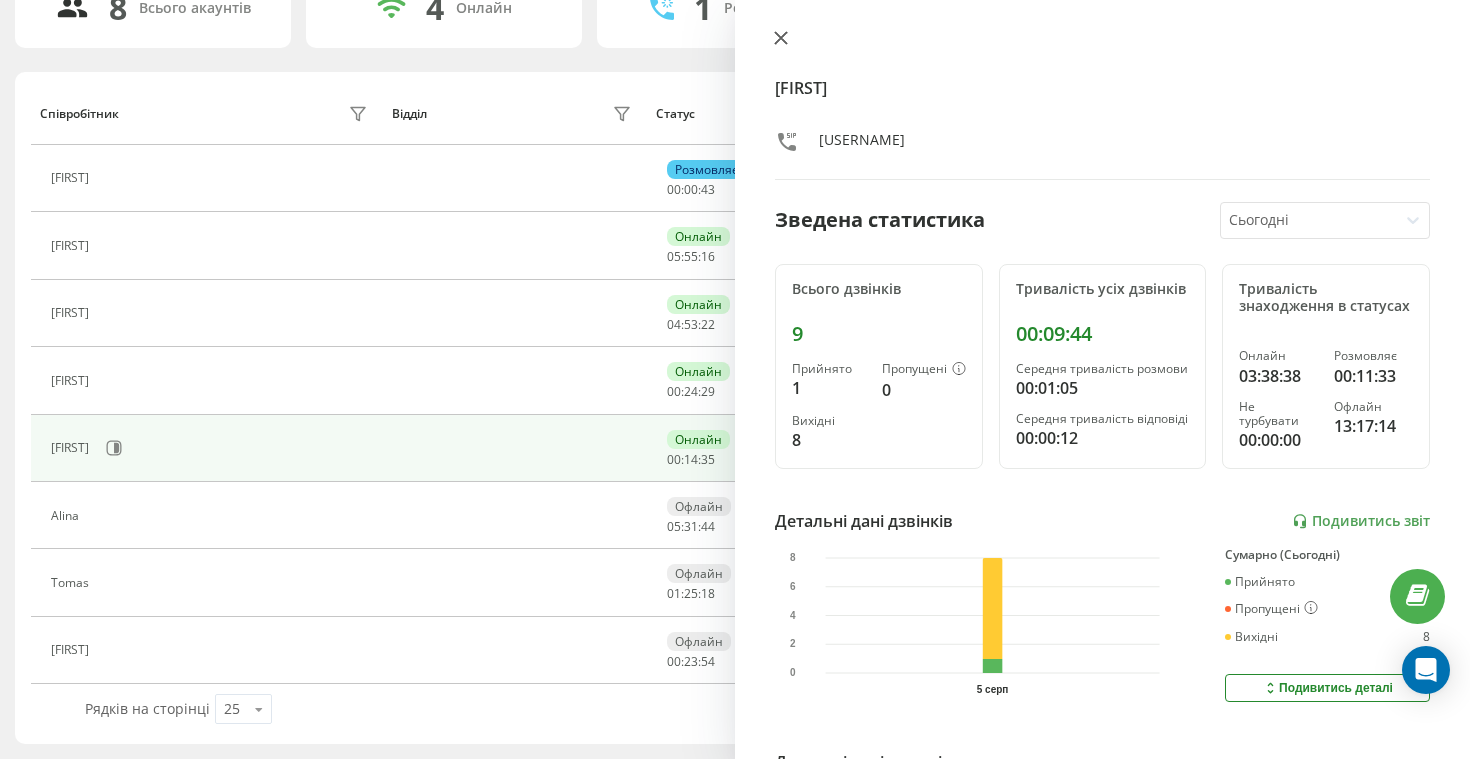 click at bounding box center [781, 39] 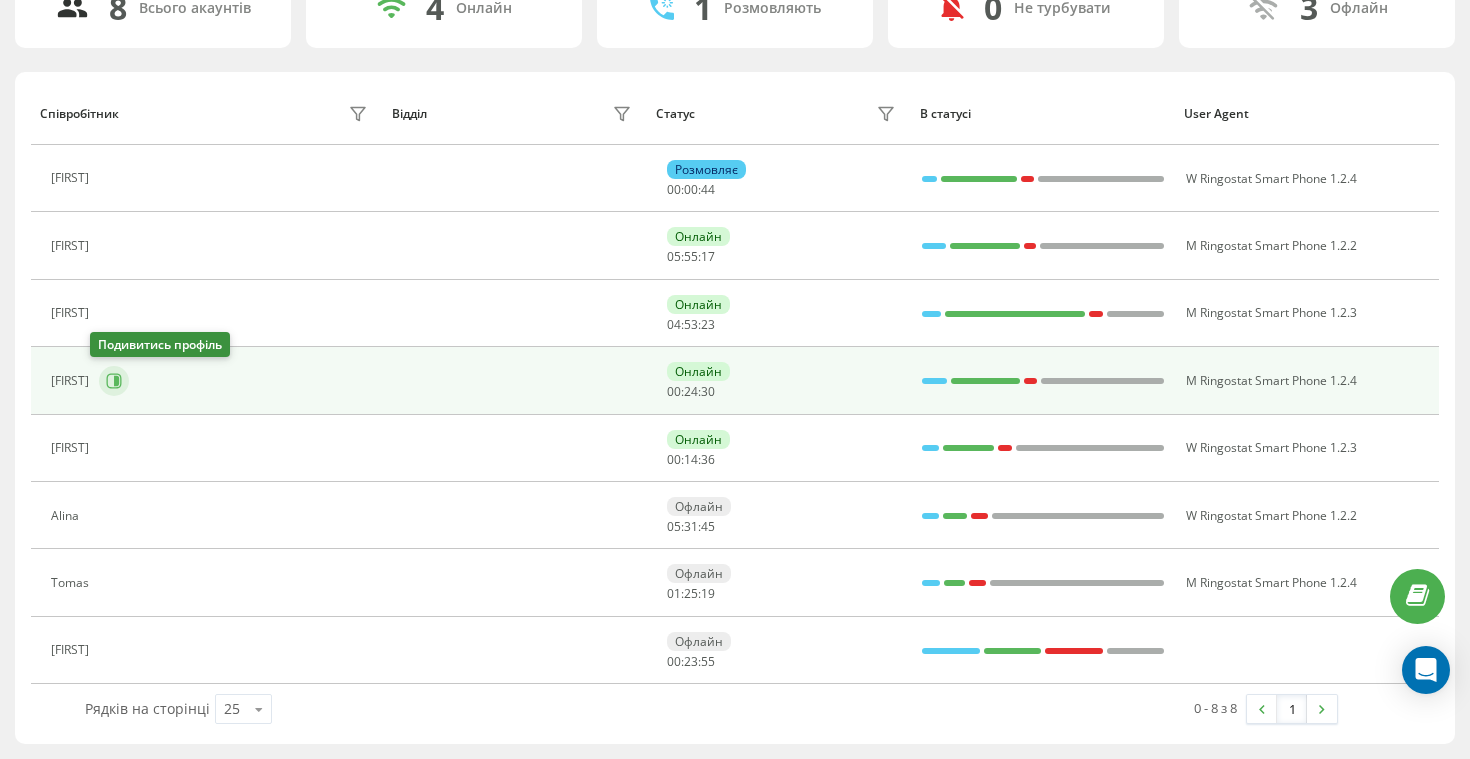 click 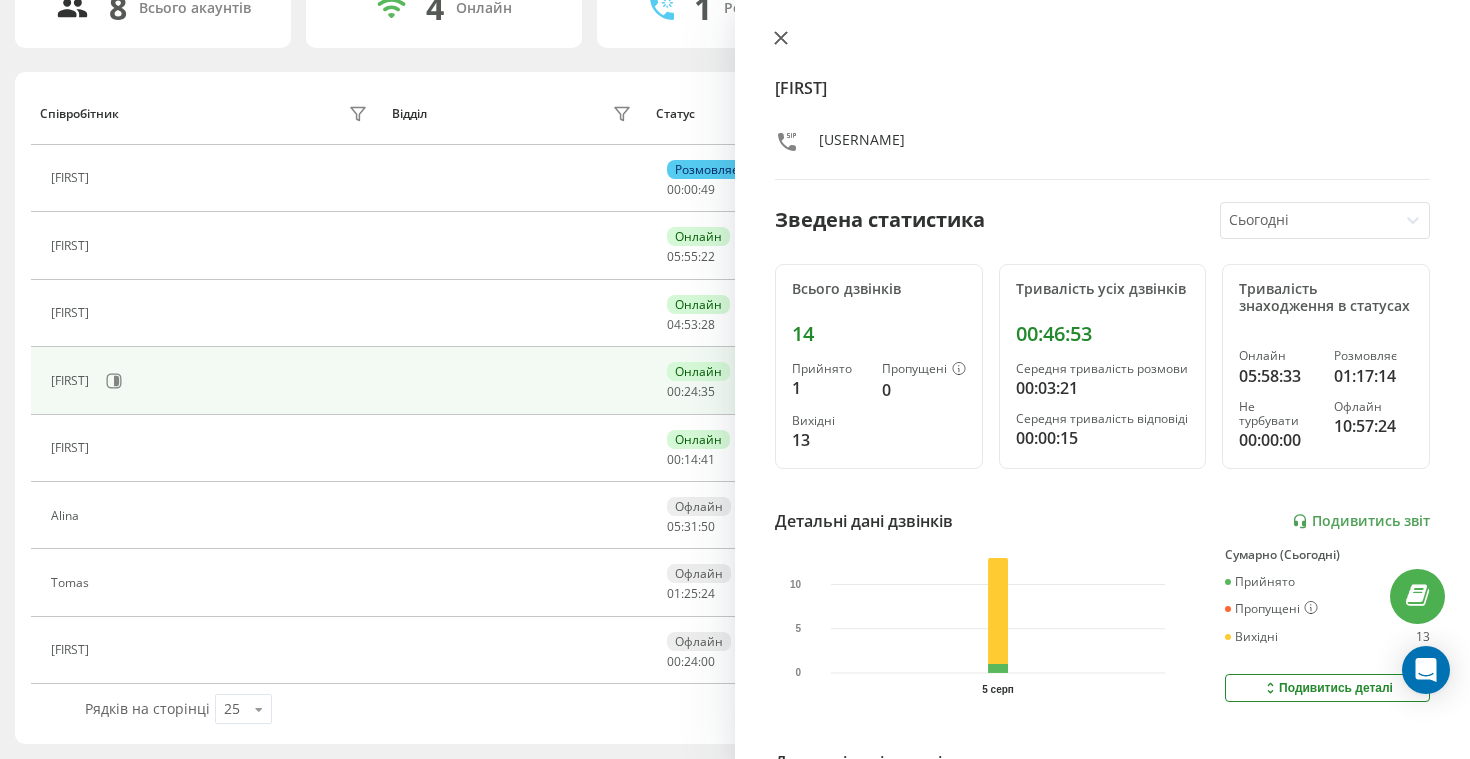 click 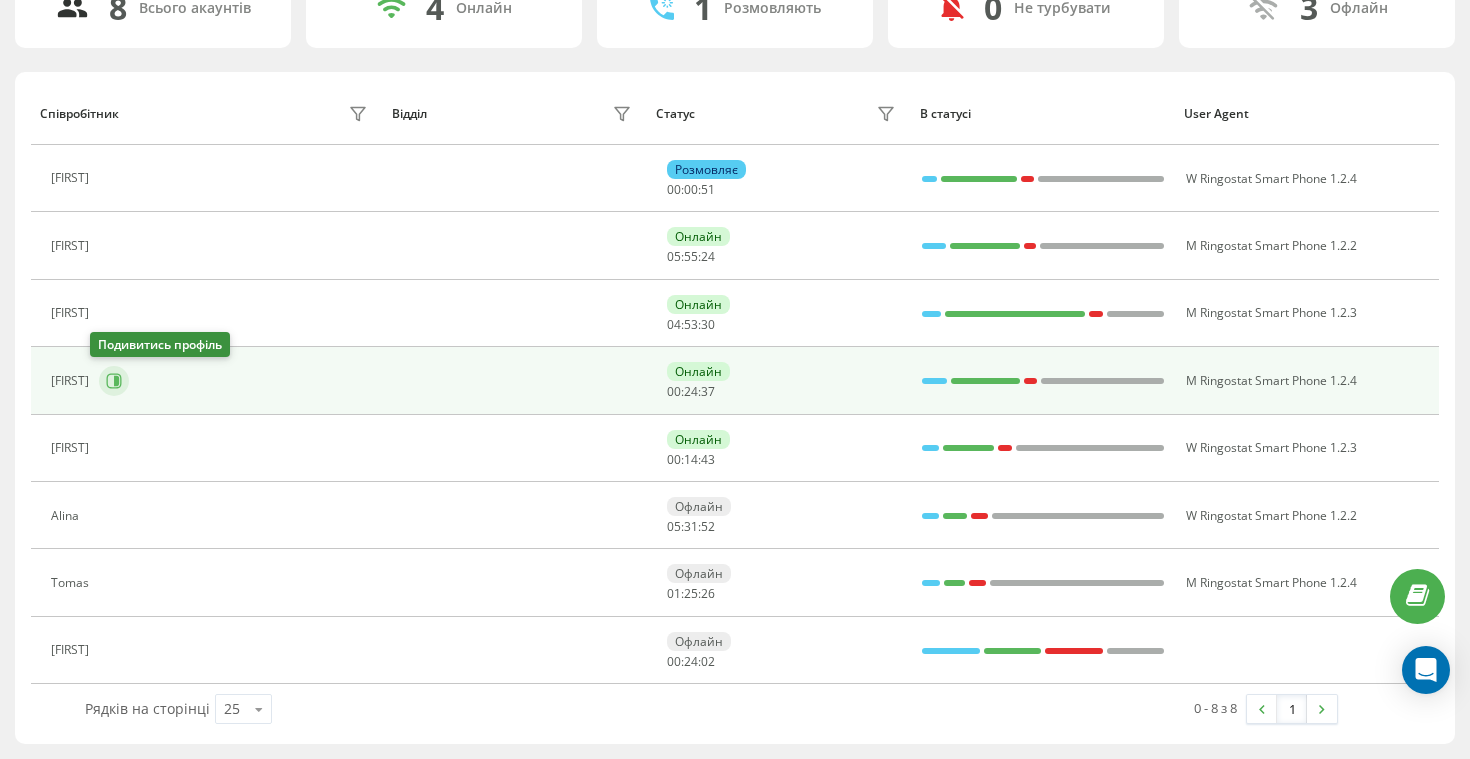 click at bounding box center [114, 381] 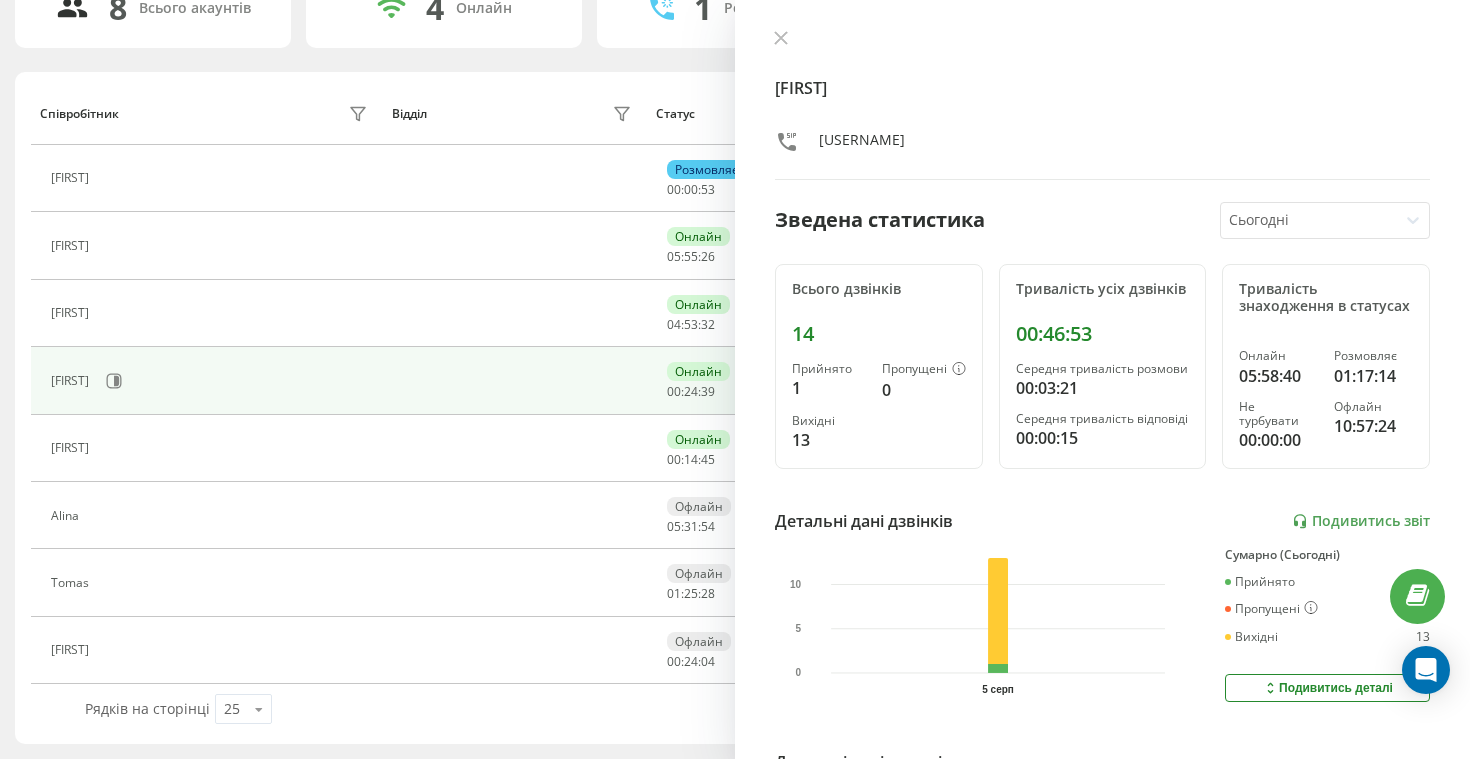 click on "Anna bikotradingpro_anna" at bounding box center (1102, 105) 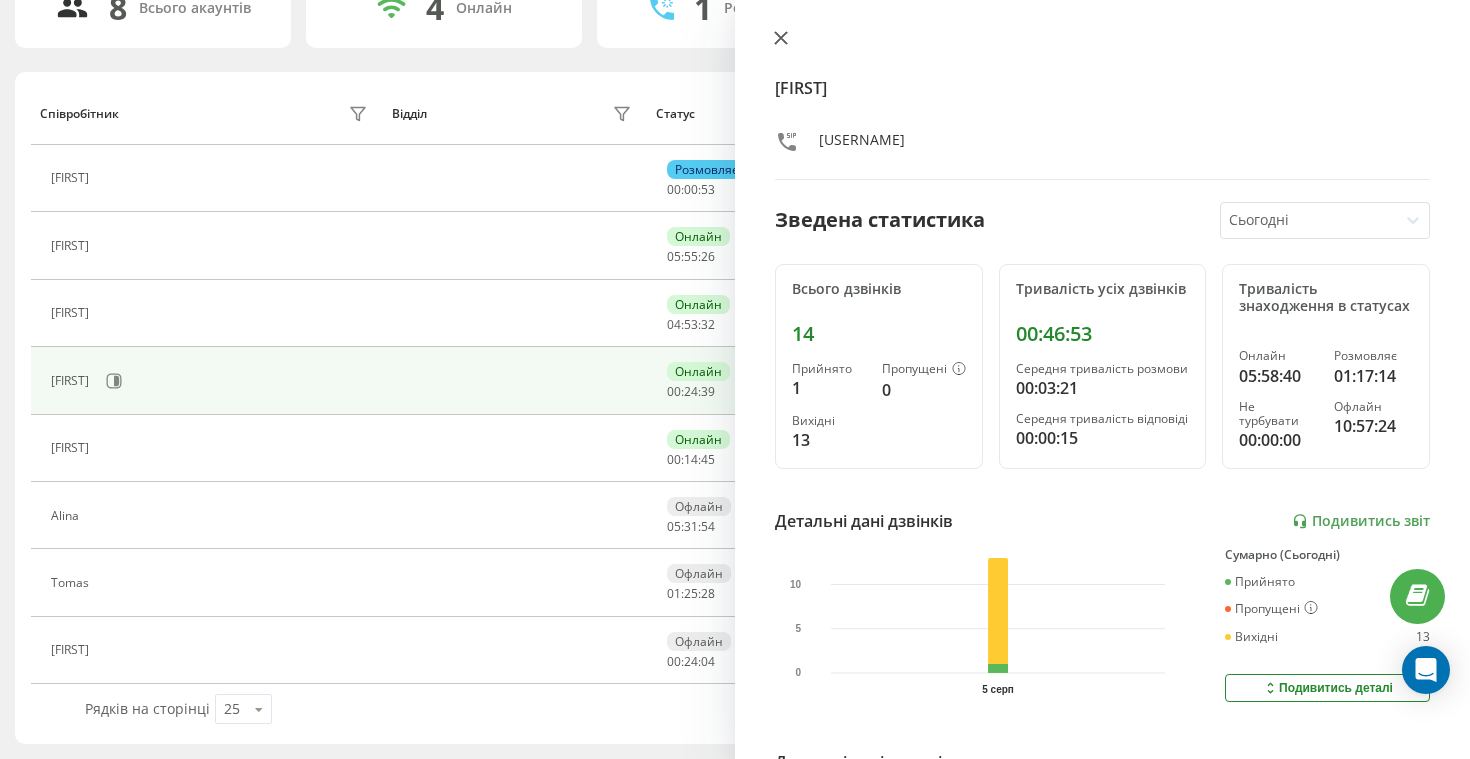 click 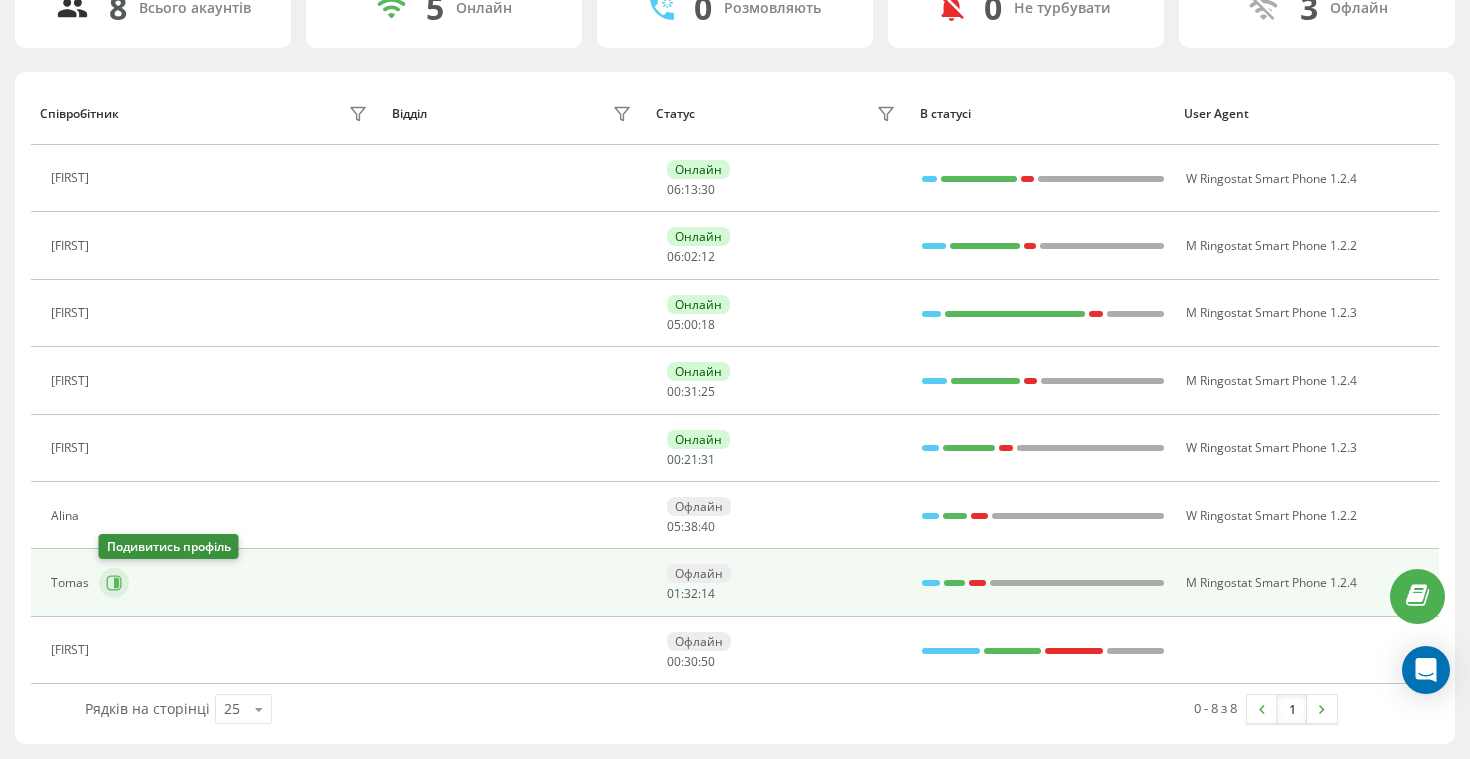 click 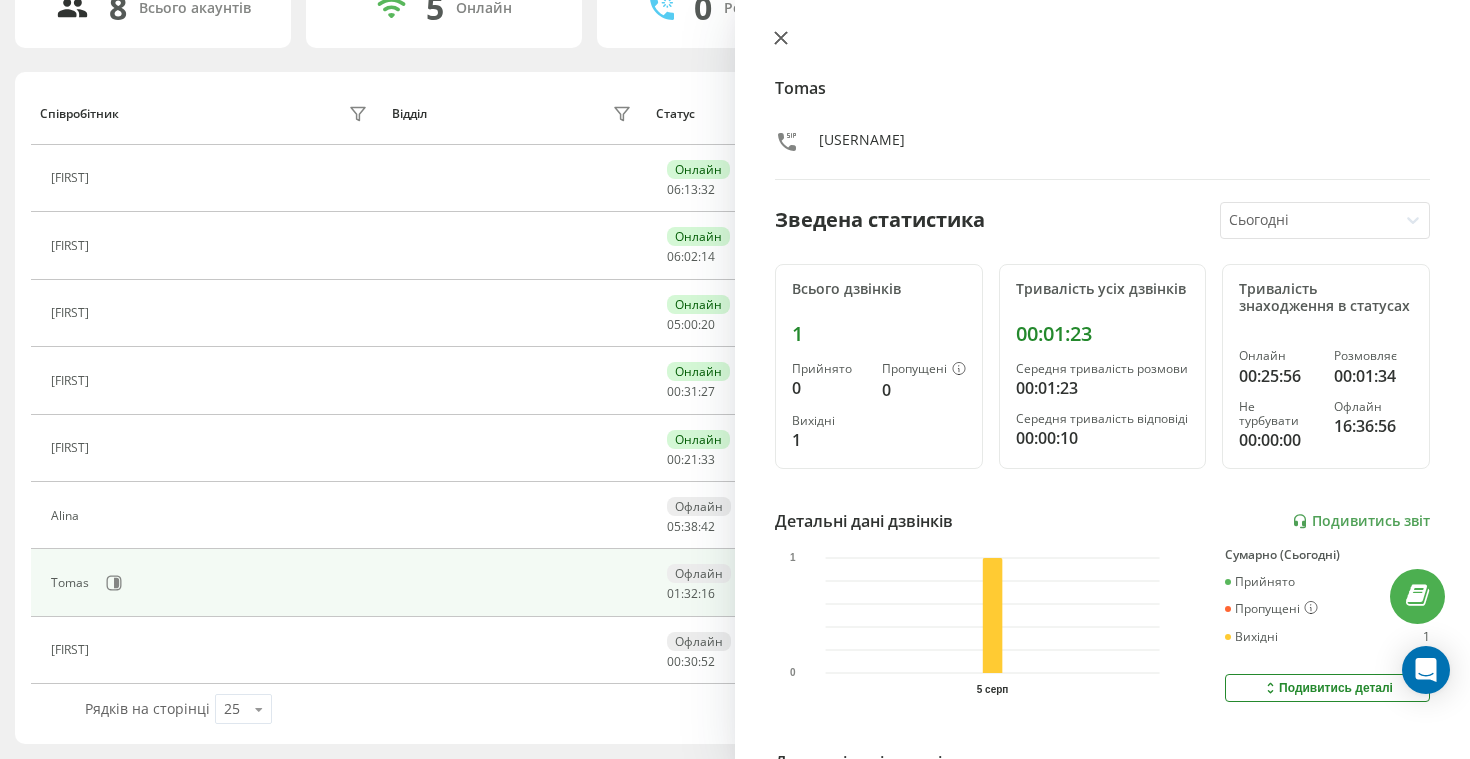 click 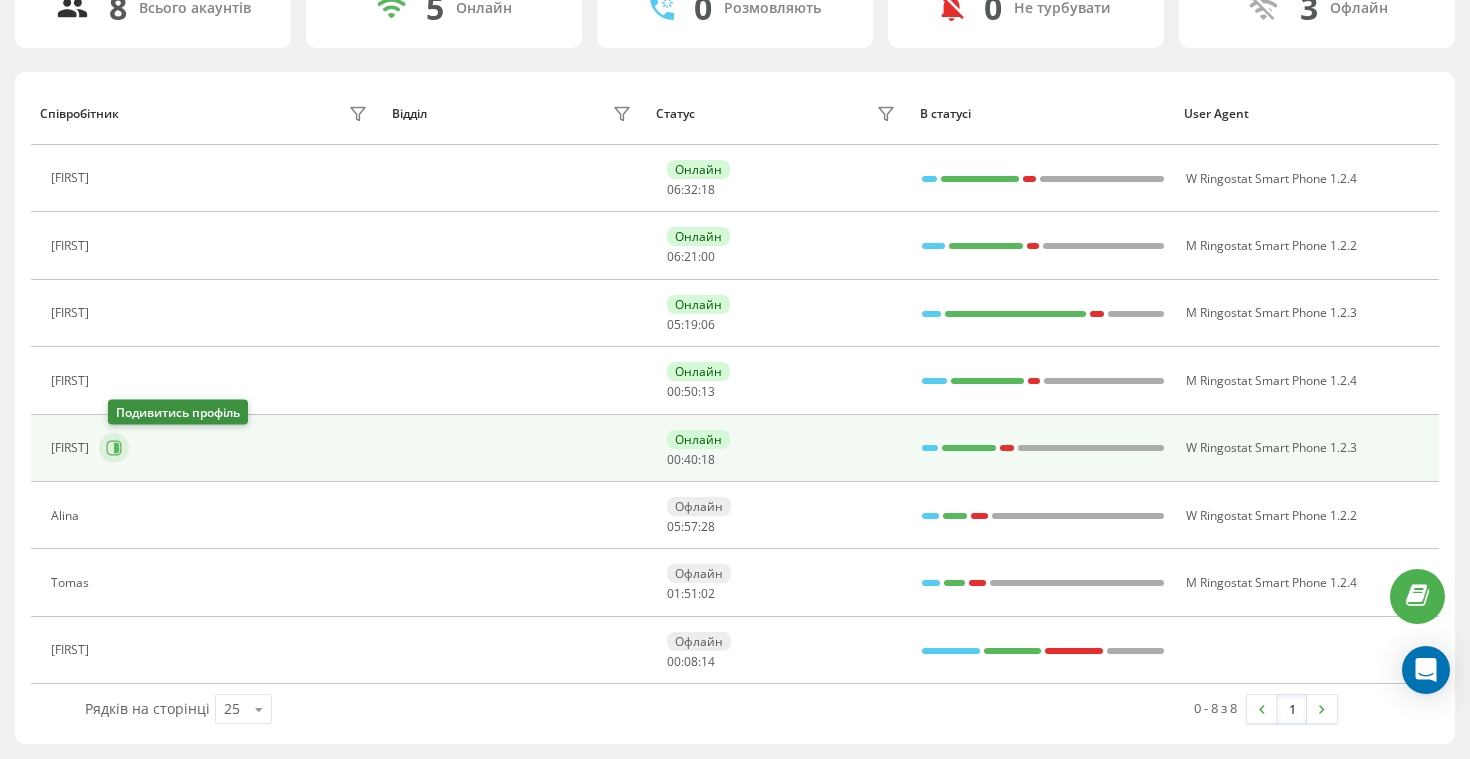 click 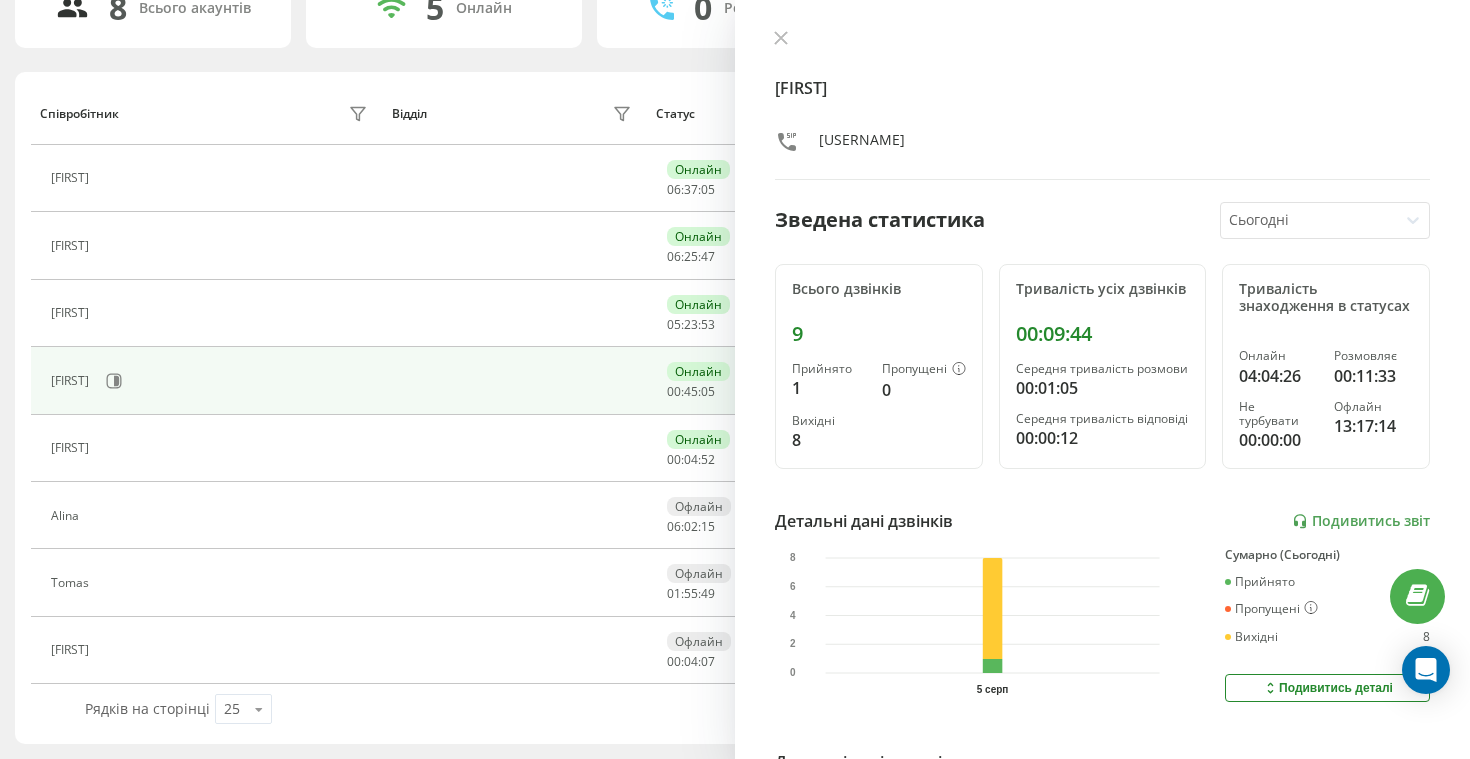click on "Katerina bikotradingpro_katerina Зведена статистика Сьогодні Всього дзвінків 9 Прийнято 1 Пропущені 0 Вихідні 8 Тривалість усіх дзвінків 00:09:44 Середня тривалість розмови 00:01:05 Середня тривалість відповіді 00:00:12 Тривалість знаходження в статусах Онлайн 04:04:26 Розмовляє 00:11:33 Не турбувати 00:00:00 Офлайн 13:17:14 Детальні дані дзвінків Подивитись звіт 5 серп 0 2 4 6 8 Сумарно (Сьогодні) Прийнято 1 Пропущені 0 Вихідні 8   Подивитись деталі Детальні дані статусів 5 серп Сумарно (Сьогодні) Онлайн 04:04:26 Розмовляє 00:11:33 Не турбувати 00:00:00 Офлайн 13:17:14   Подивитись деталі" at bounding box center [1102, 379] 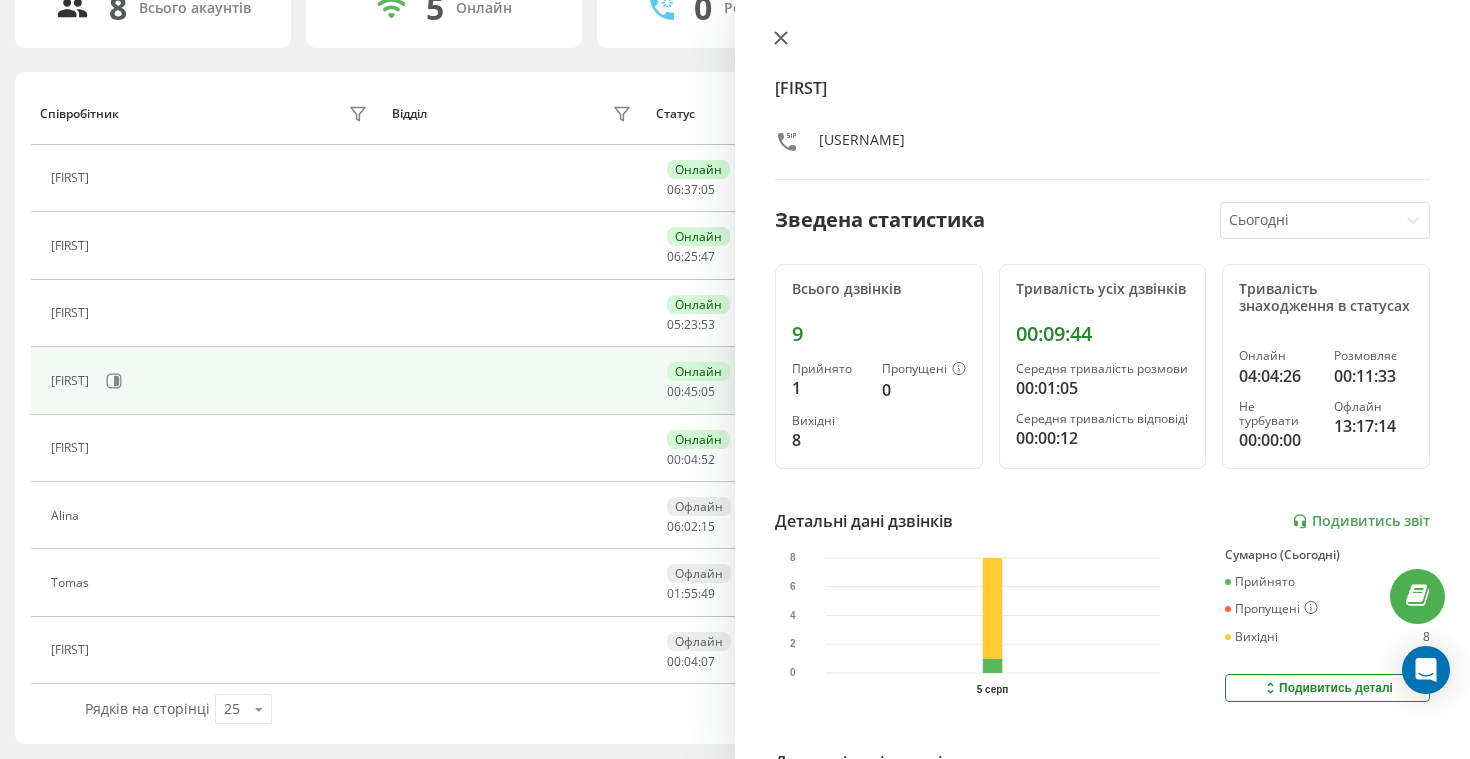 click at bounding box center (781, 39) 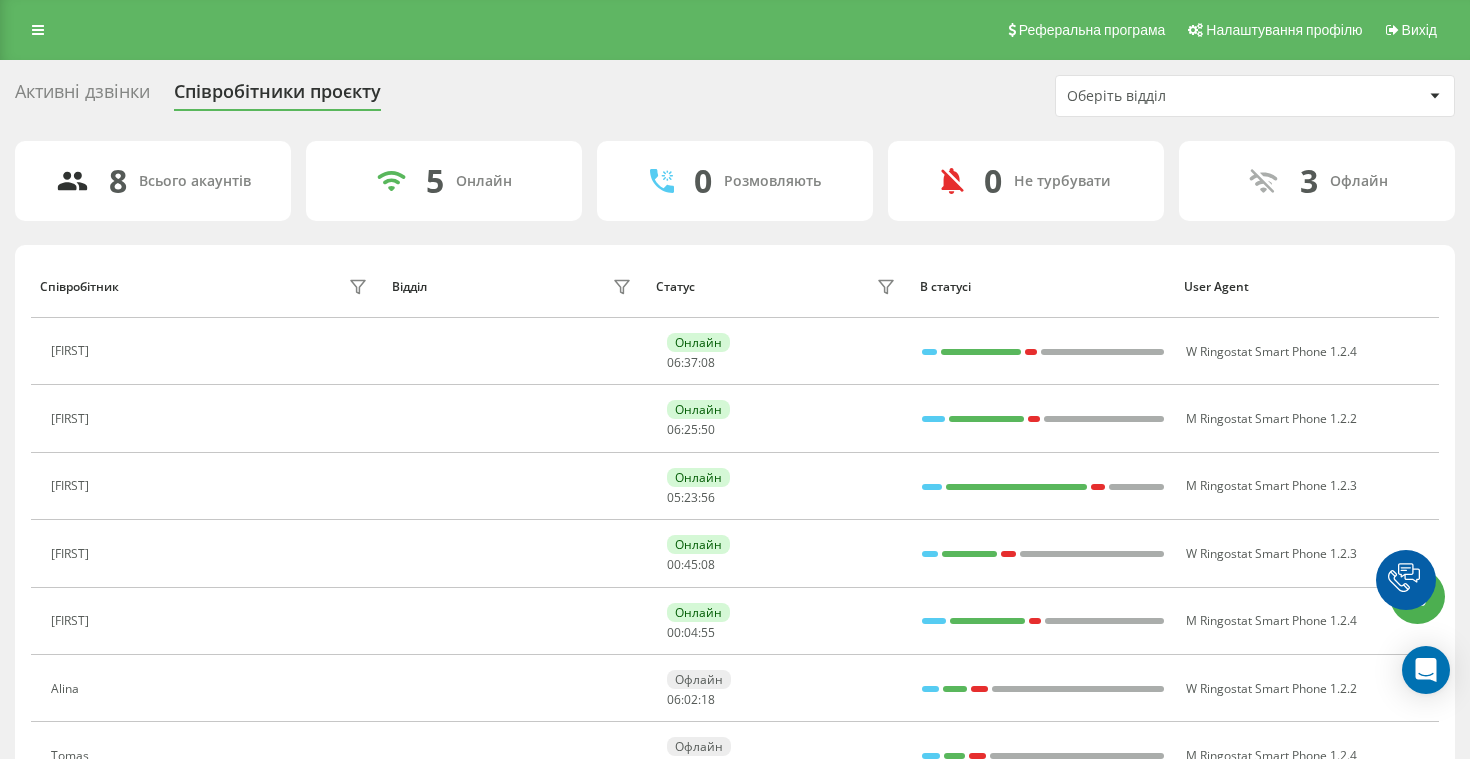 scroll, scrollTop: 173, scrollLeft: 0, axis: vertical 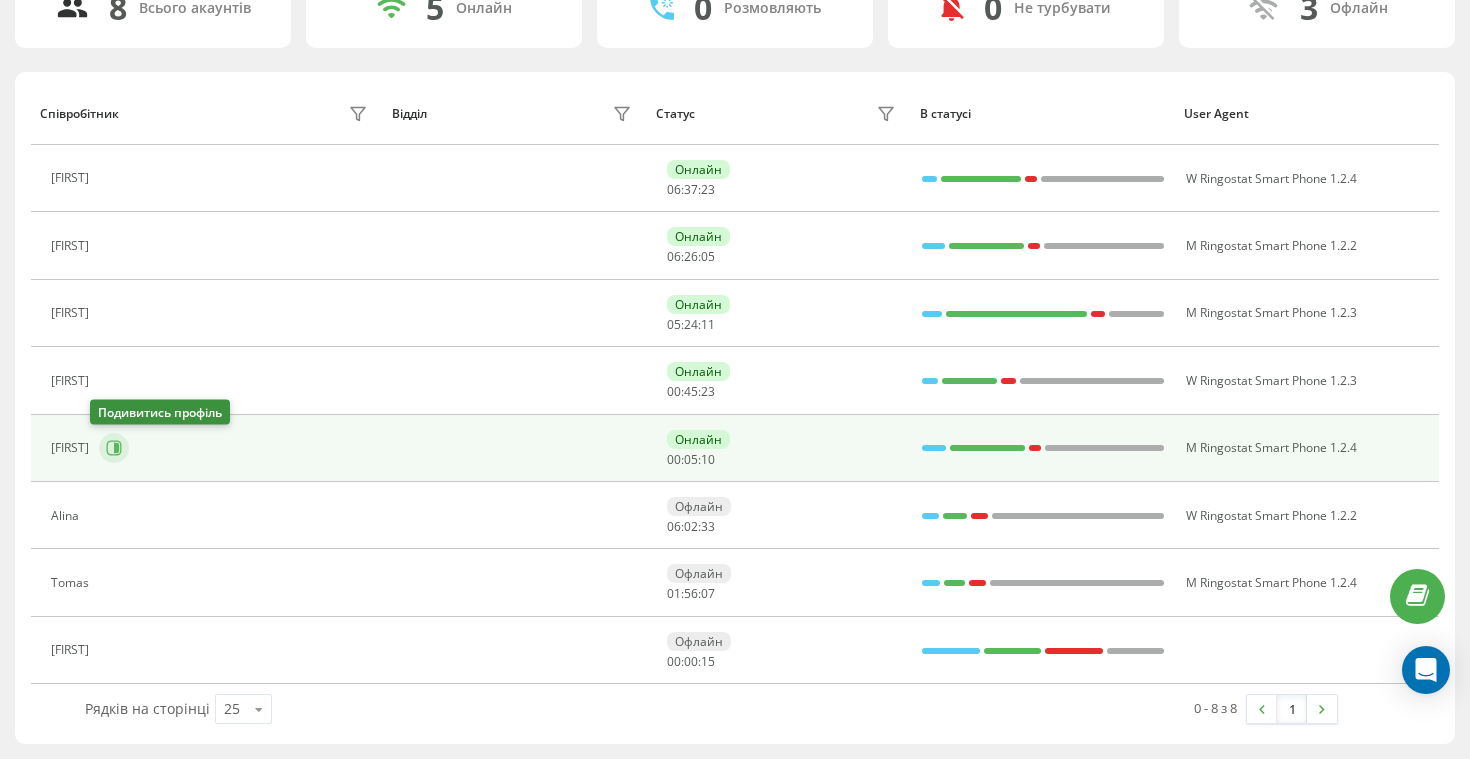 click 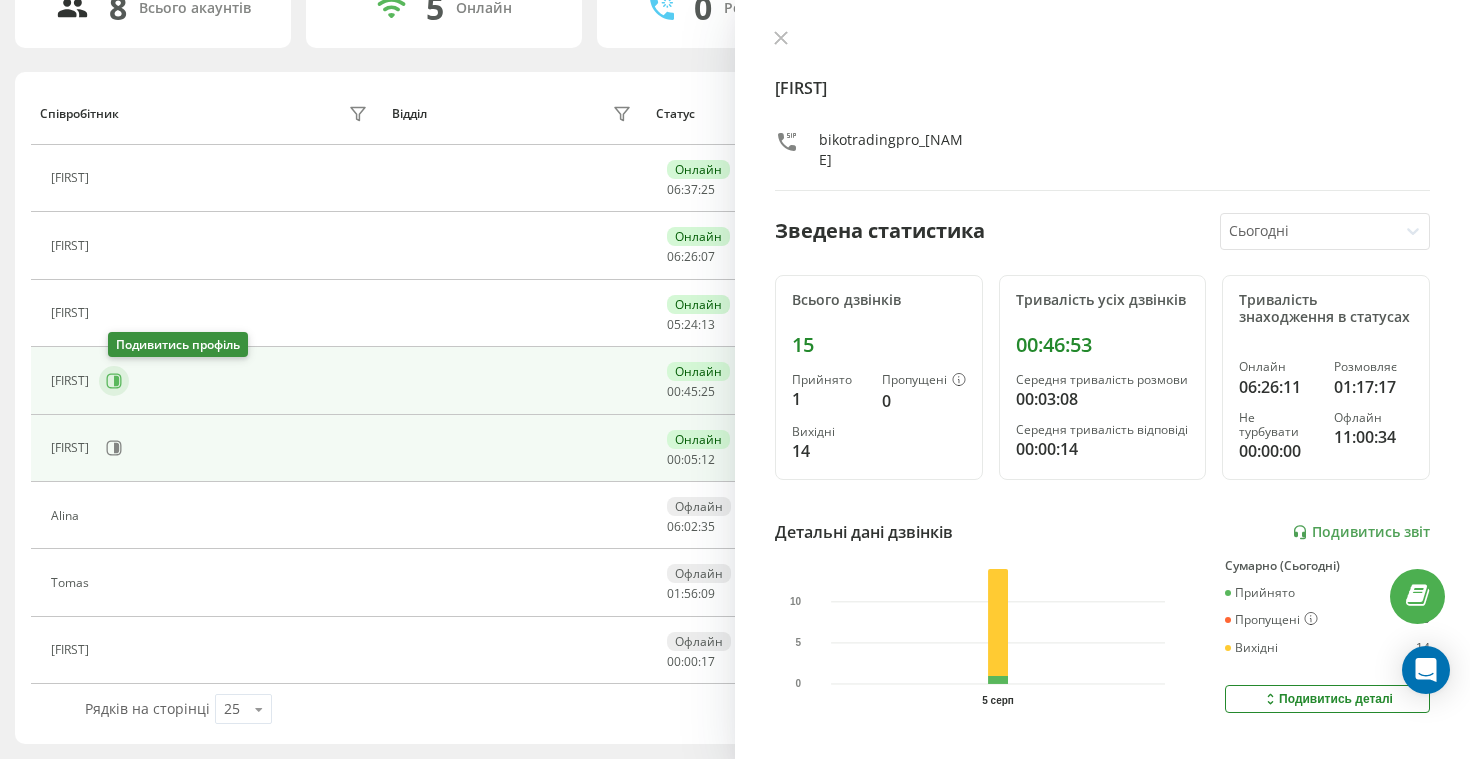 click 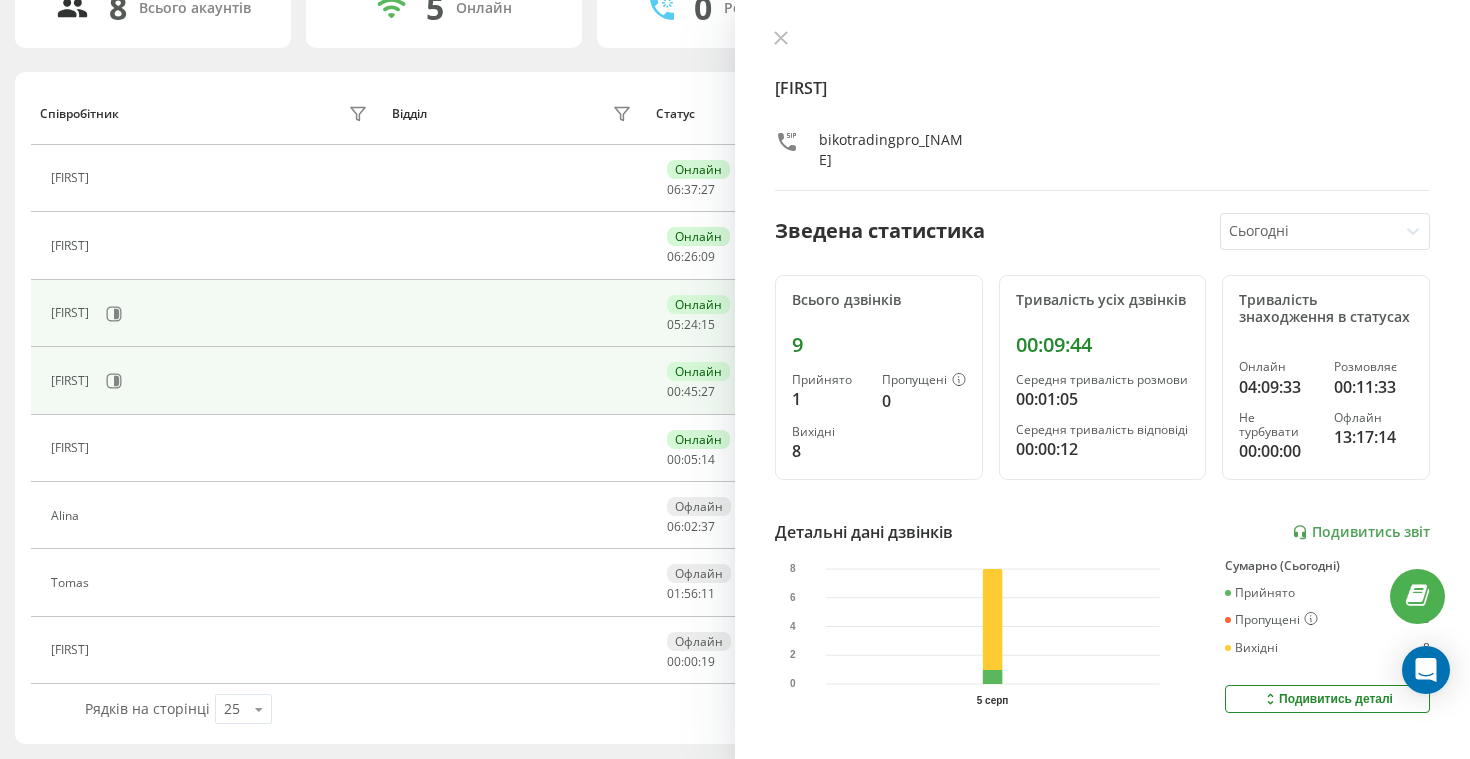 click on "[FIRST]" at bounding box center [211, 314] 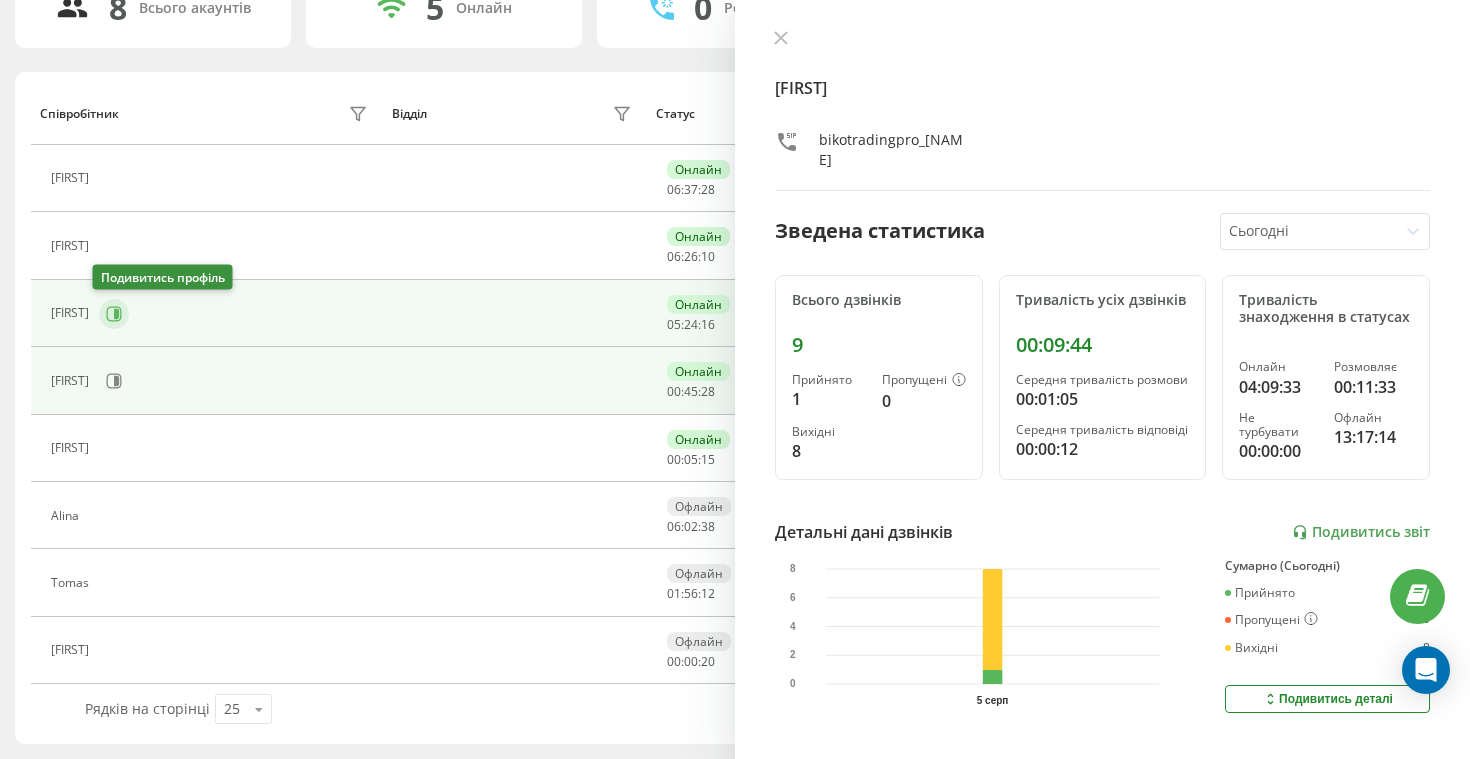 click 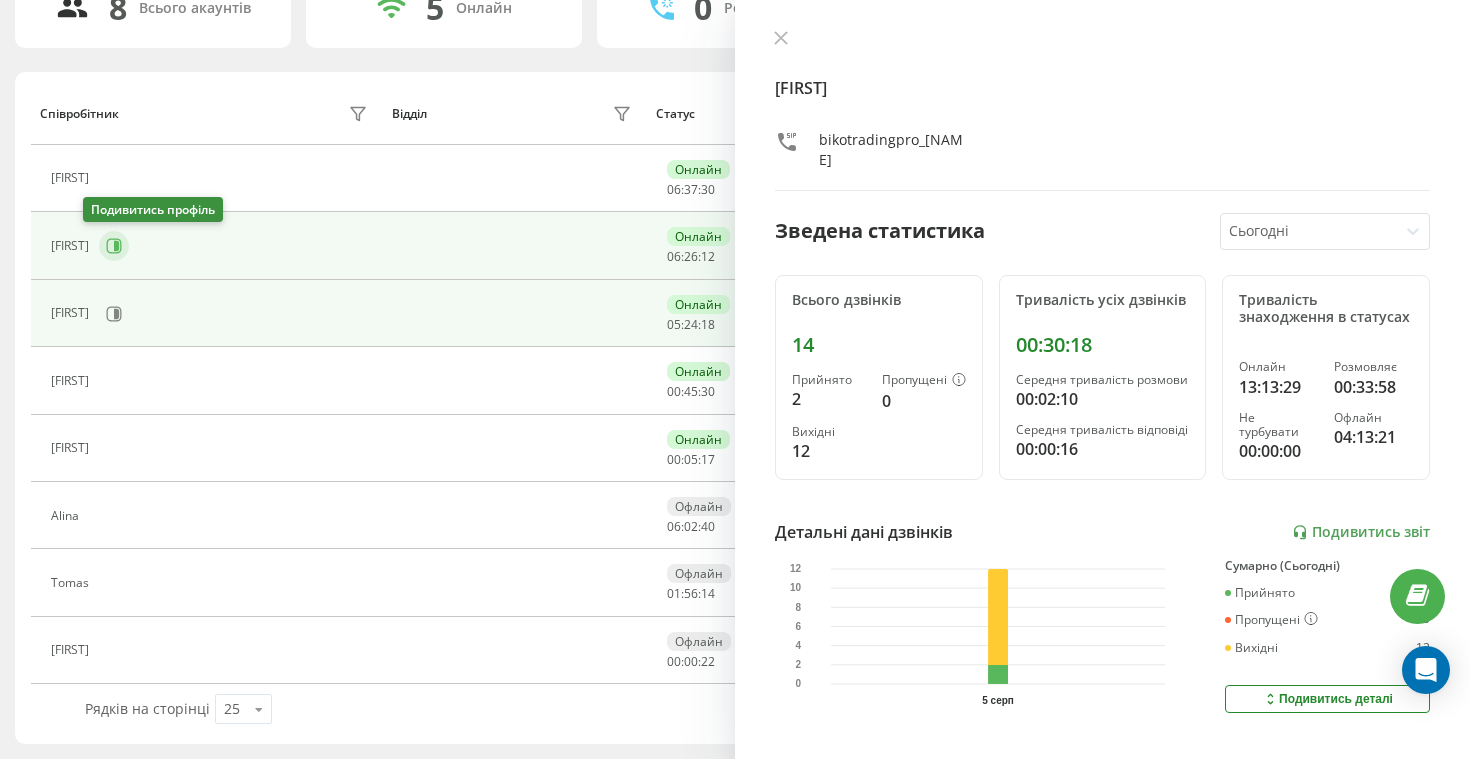 click 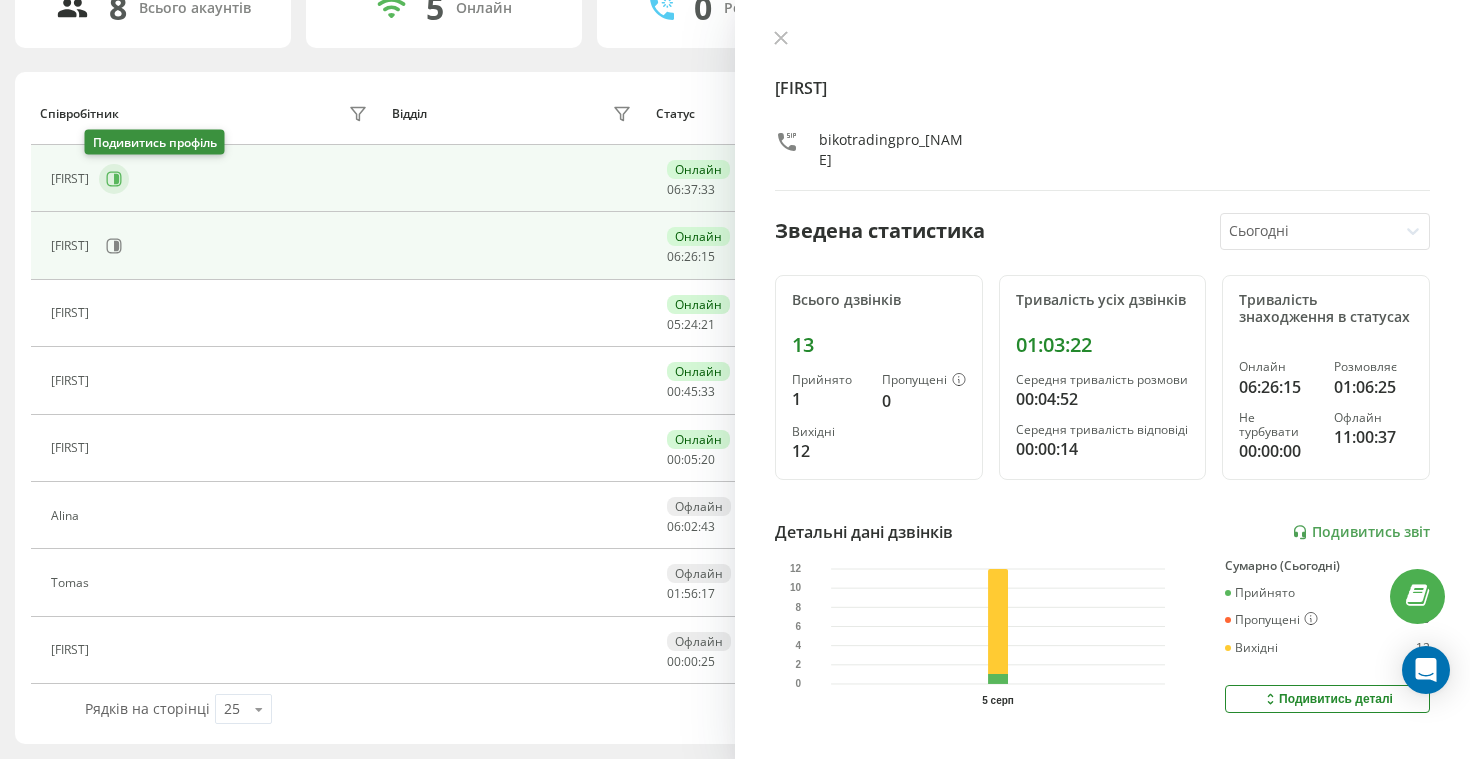 click 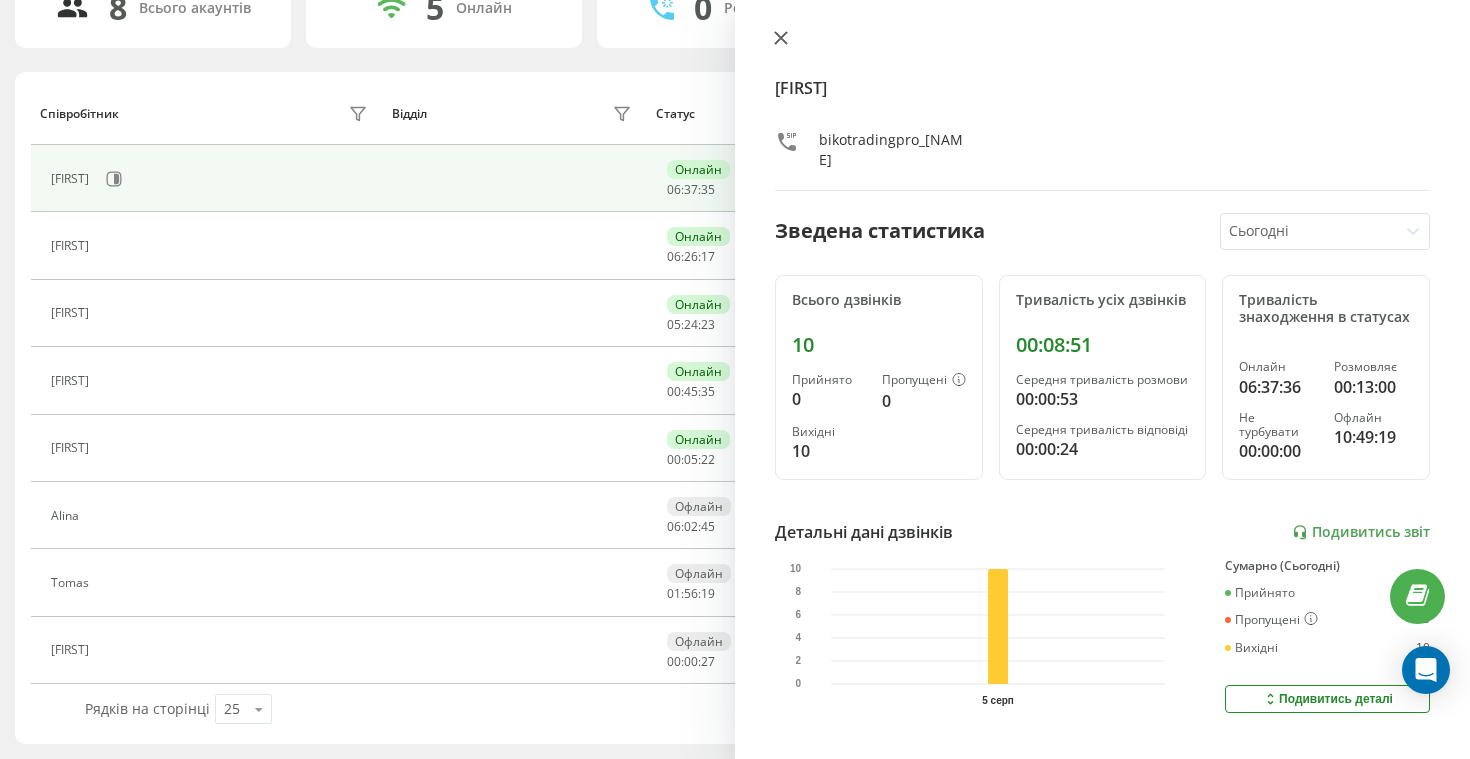 click at bounding box center (781, 39) 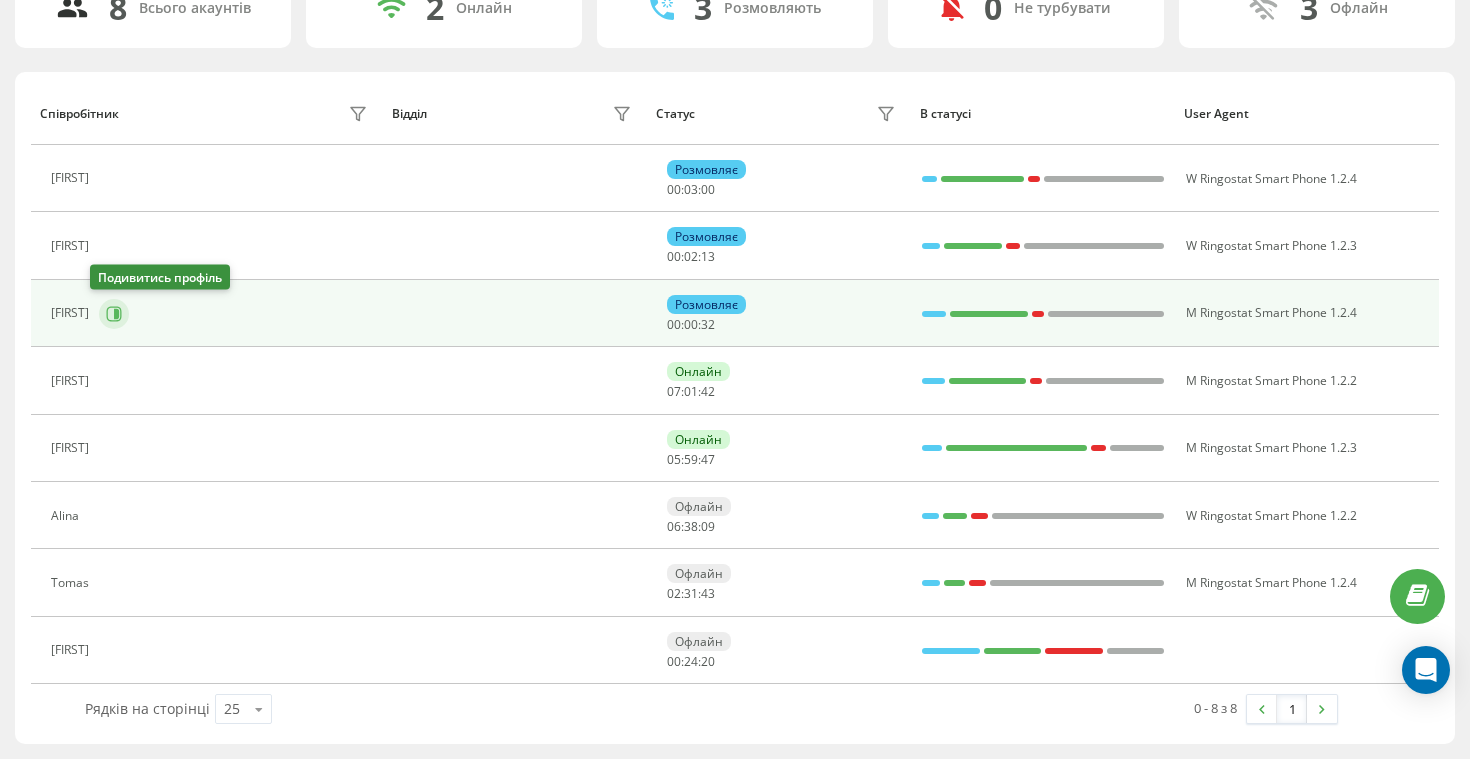 click 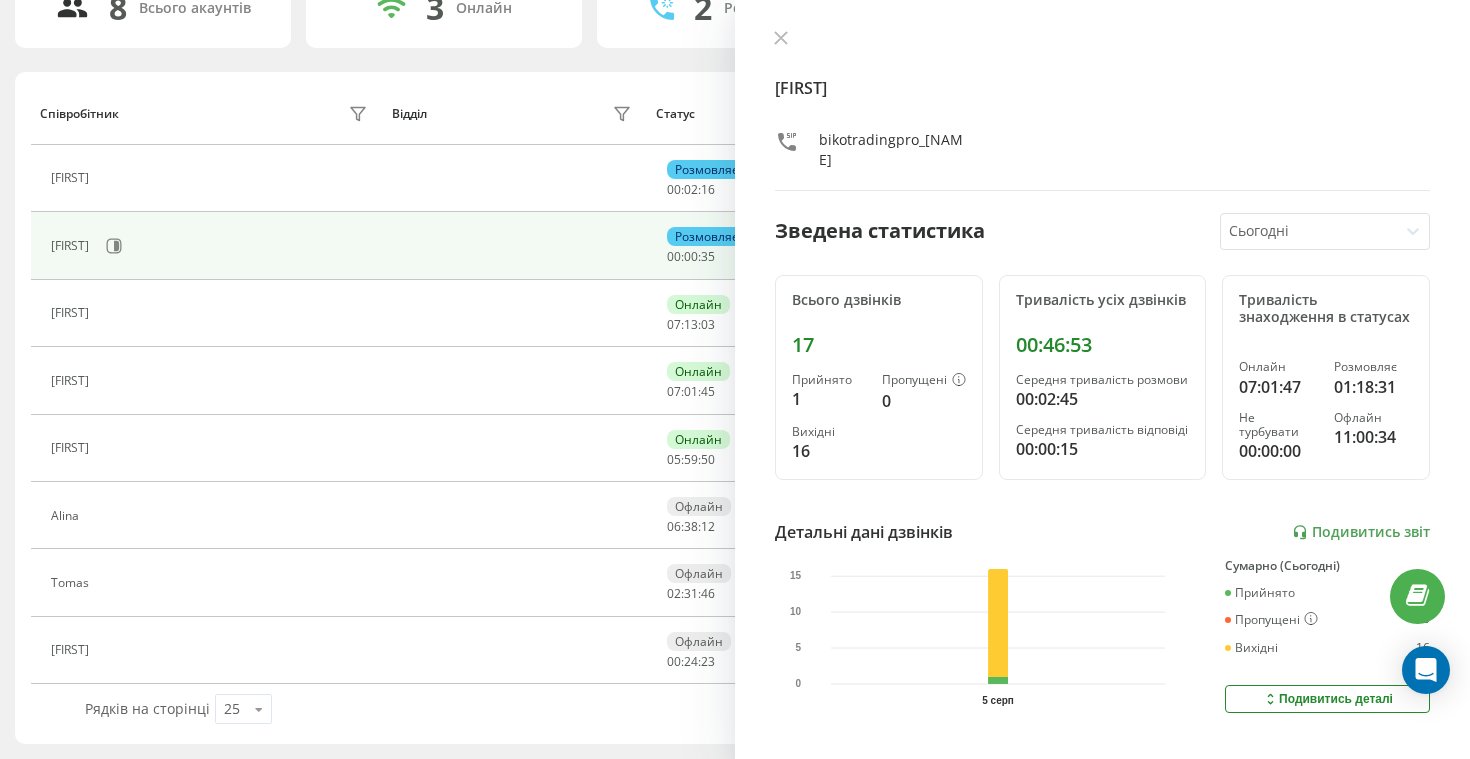 click on "[NAME] bikotradingpro_[NAME] Зведена статистика Сьогодні Всього дзвінків 17 Прийнято 1 Пропущені 0 Вихідні 16 Тривалість усіх дзвінків 00:46:53 Середня тривалість розмови 00:02:45 Середня тривалість відповіді 00:00:15 Тривалість знаходження в статусах Онлайн 07:01:47 Розмовляє 01:18:31 Не турбувати 00:00:00 Офлайн 11:00:34 Детальні дані дзвінків Подивитись звіт 5 серп 0 5 10 15 Сумарно (Сьогодні) Прийнято 1 Пропущені 0 Вихідні 16   Подивитись деталі Детальні дані статусів 5 серп Сумарно (Сьогодні) Онлайн 07:01:47 Розмовляє 01:18:31 Не турбувати 00:00:00 Офлайн 11:00:34   Подивитись деталі" at bounding box center (1102, 379) 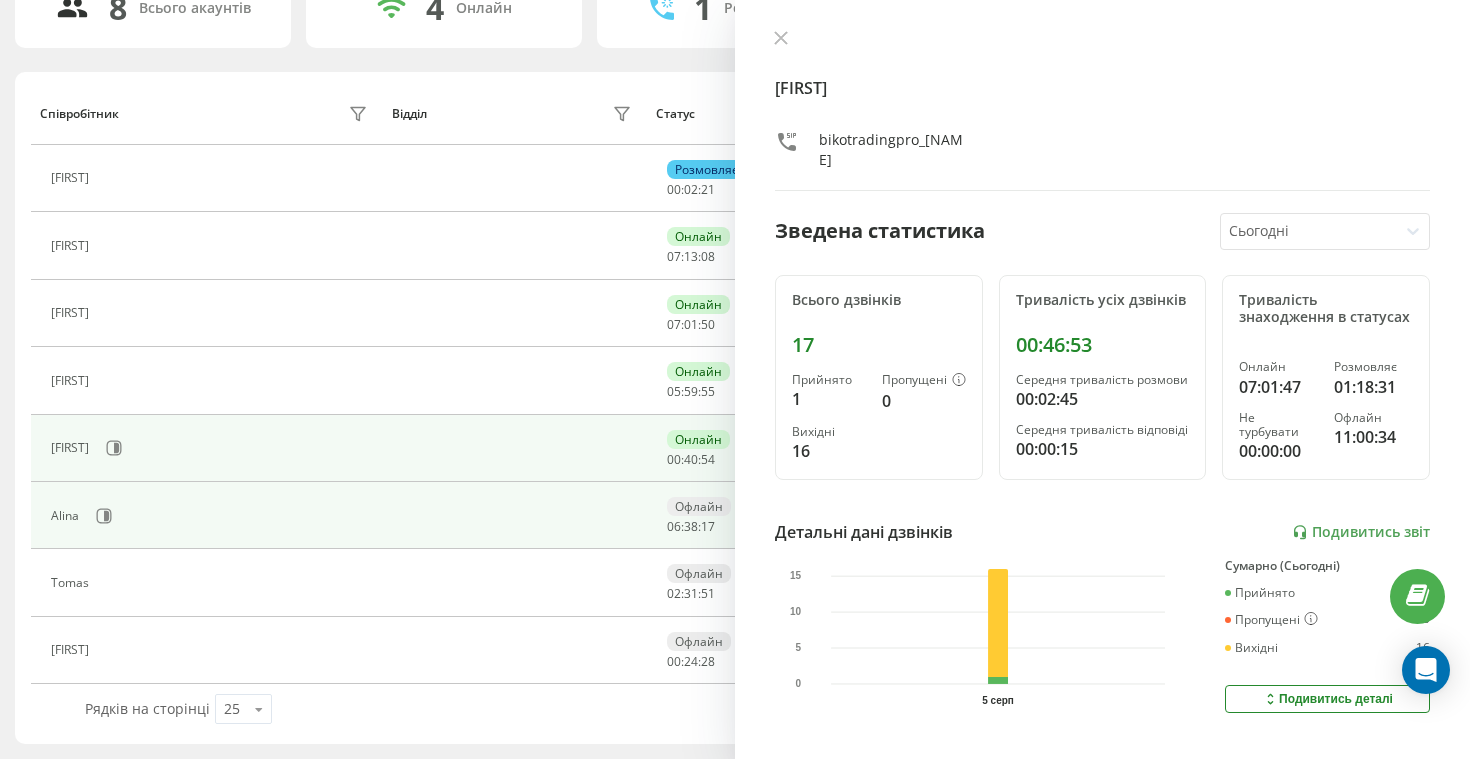 click on "Alina" at bounding box center (211, 516) 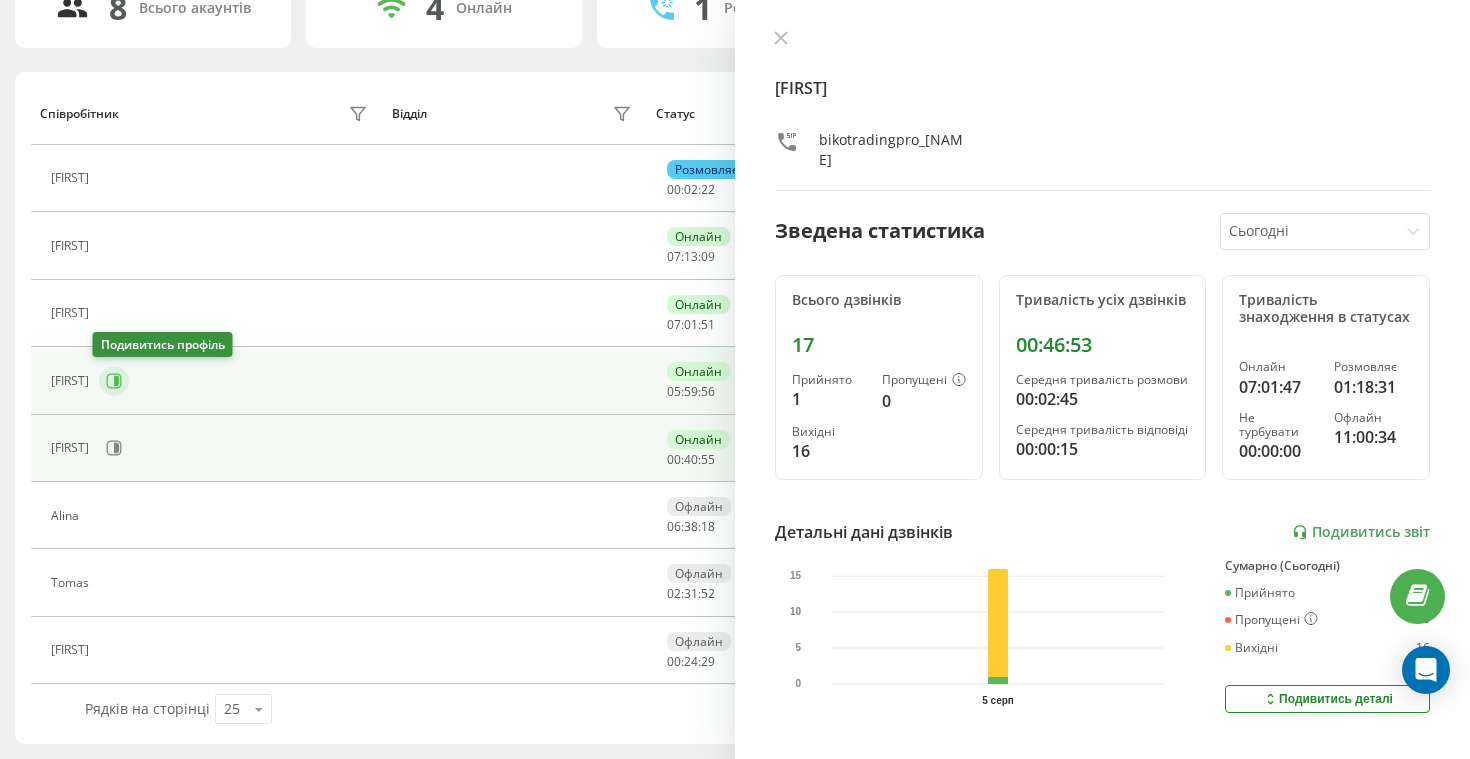 click at bounding box center (114, 381) 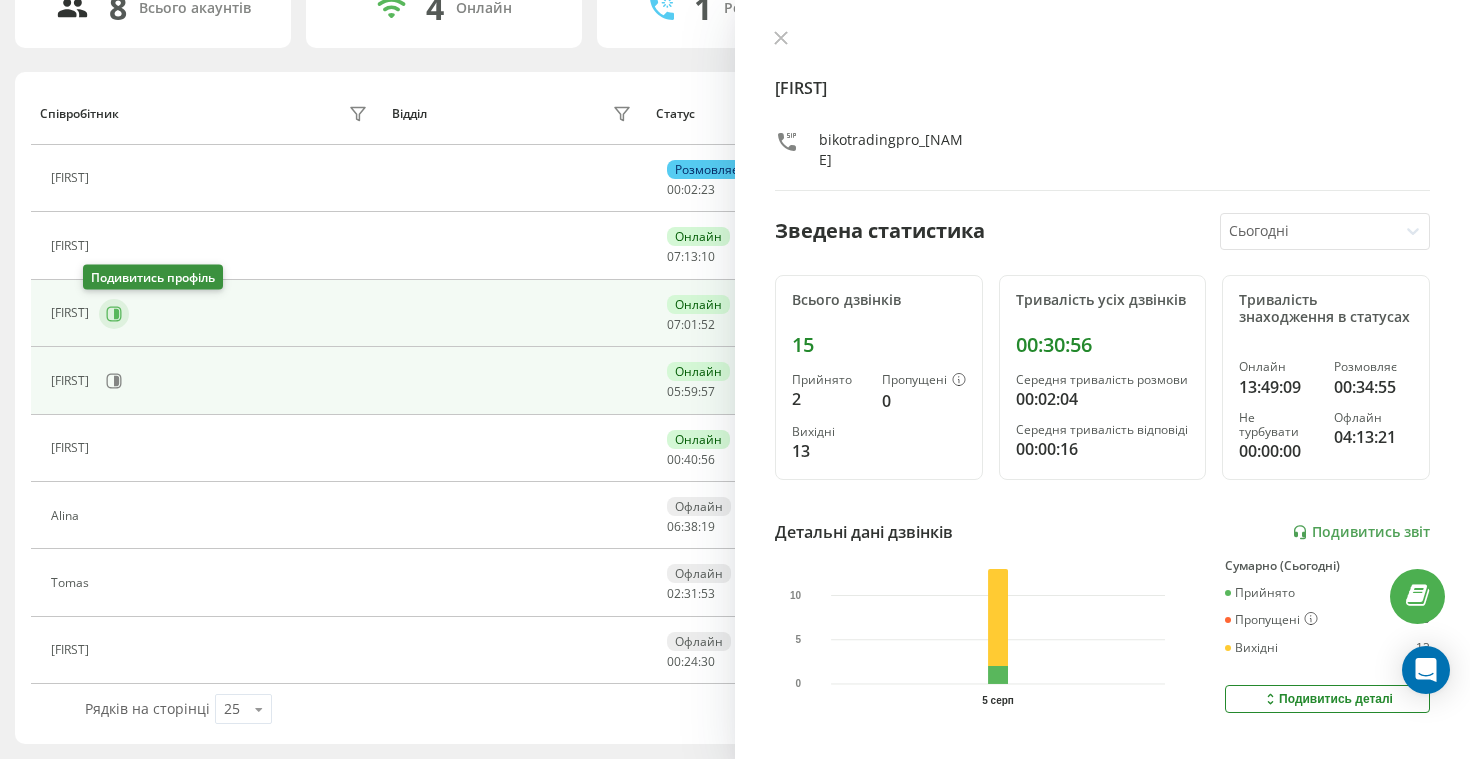 click at bounding box center [114, 314] 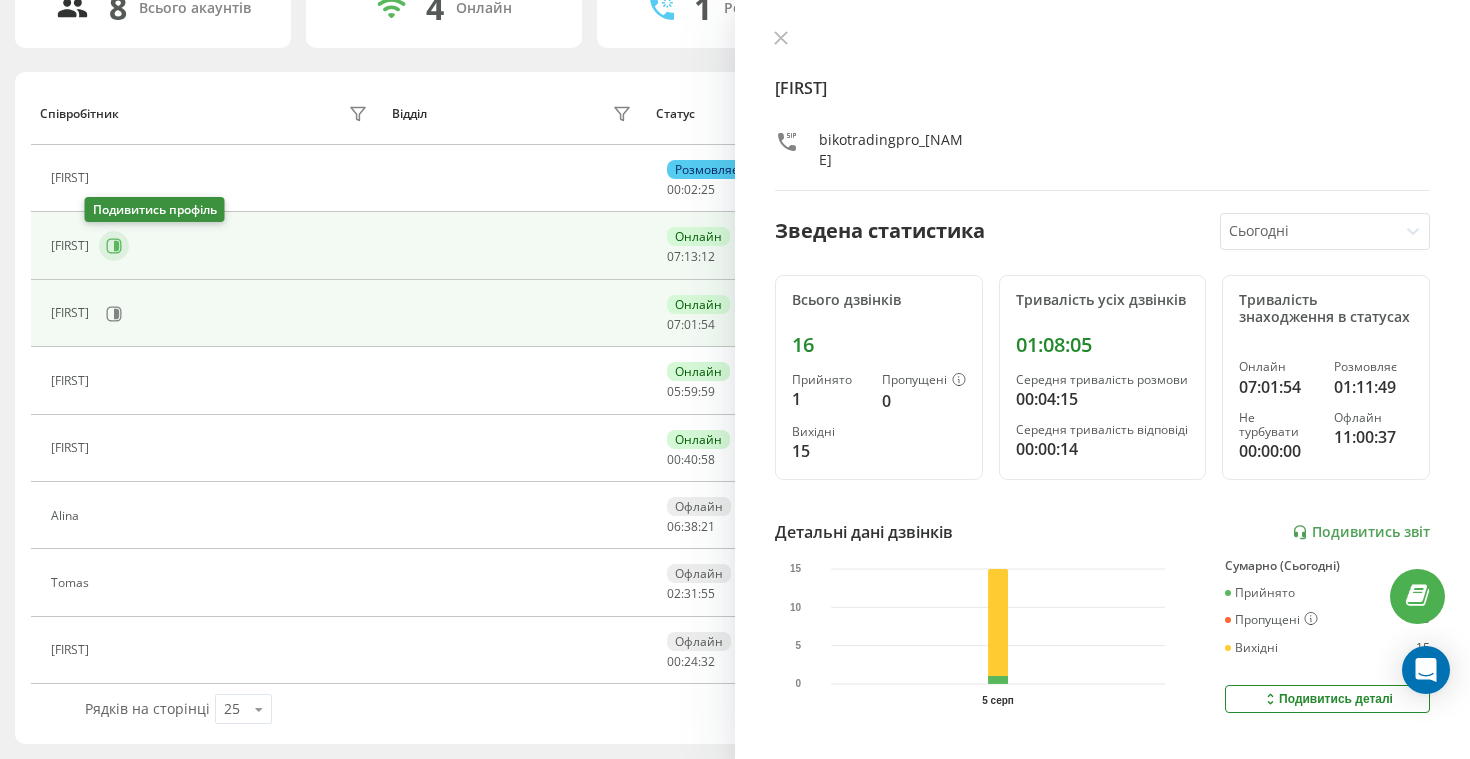 click at bounding box center [114, 246] 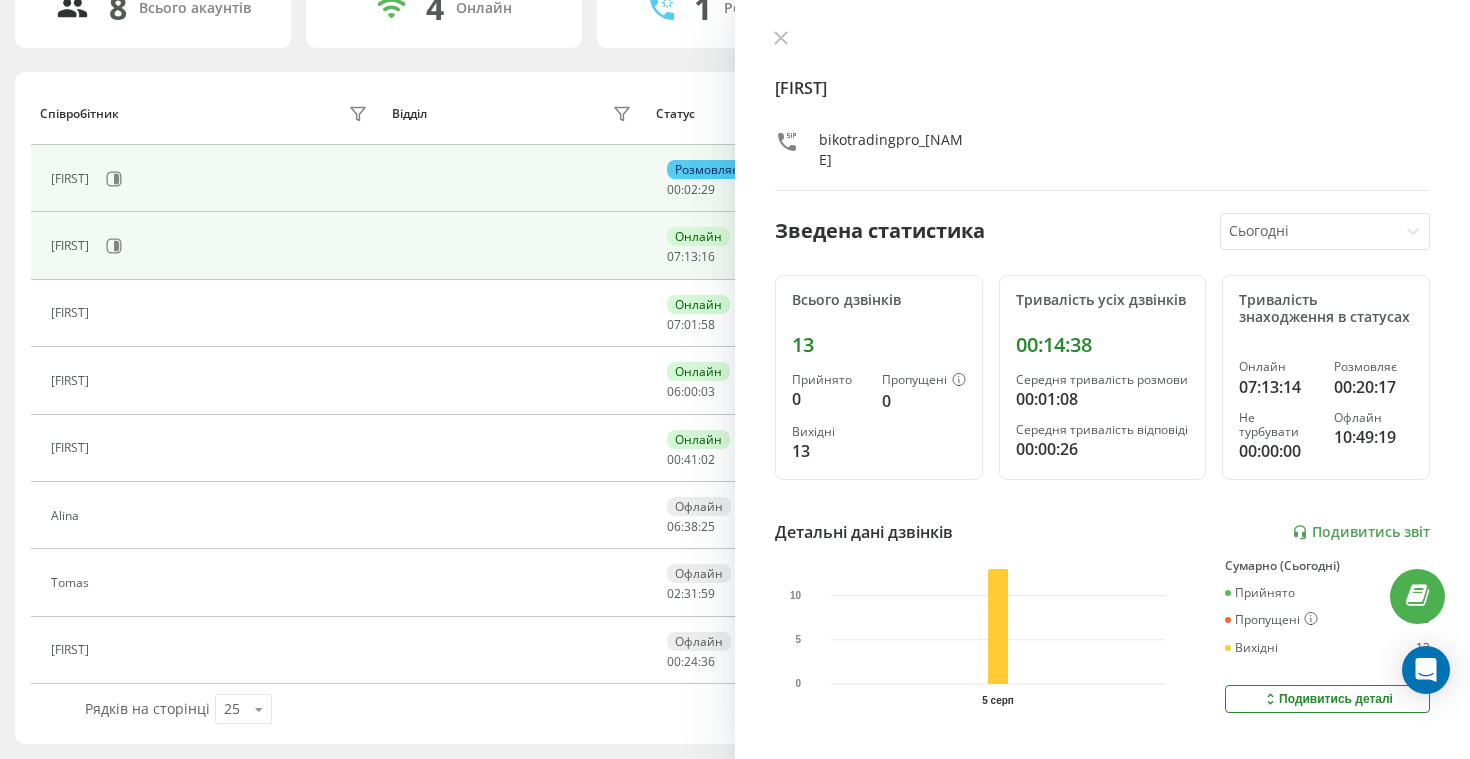 click on "[FIRST]" at bounding box center [211, 179] 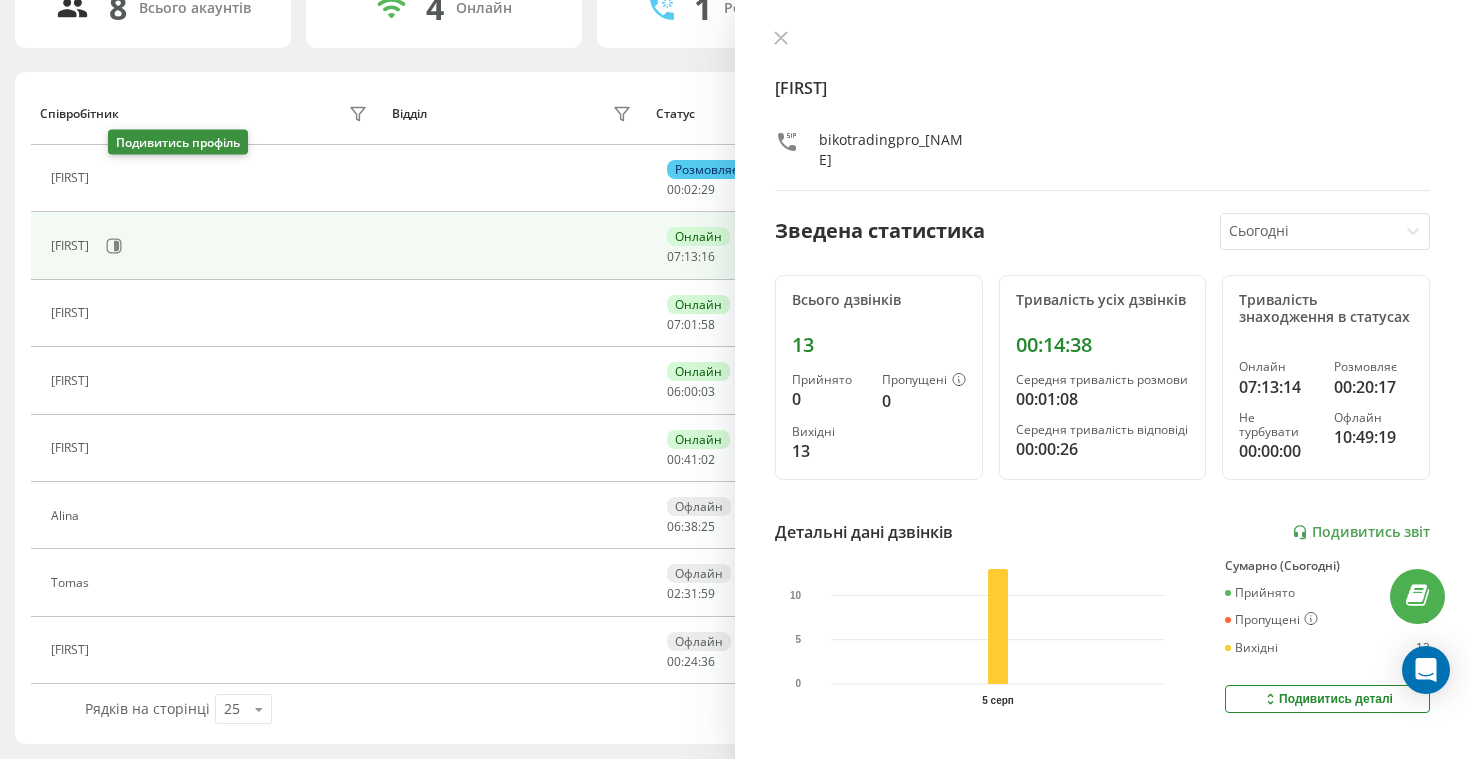 click at bounding box center [111, 181] 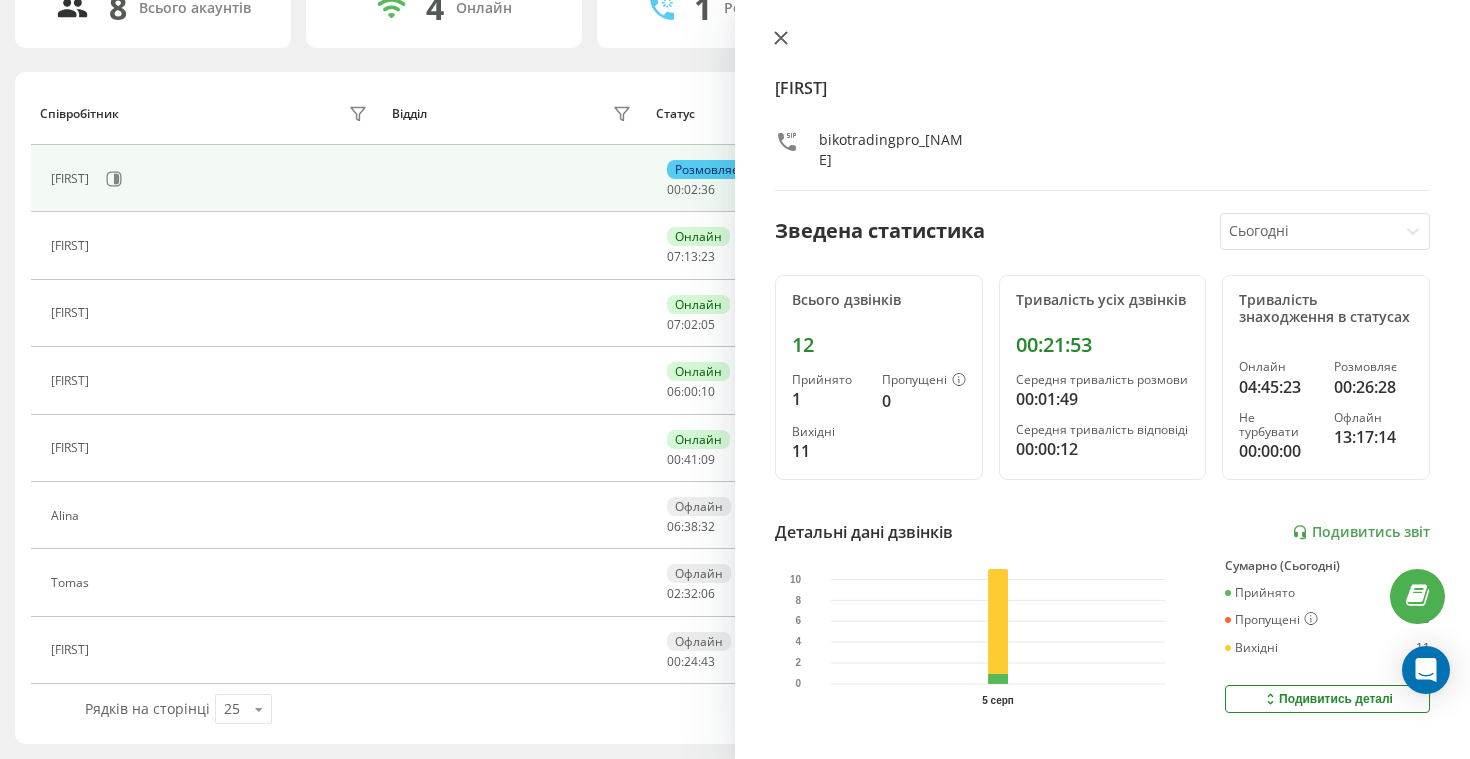 click at bounding box center (781, 39) 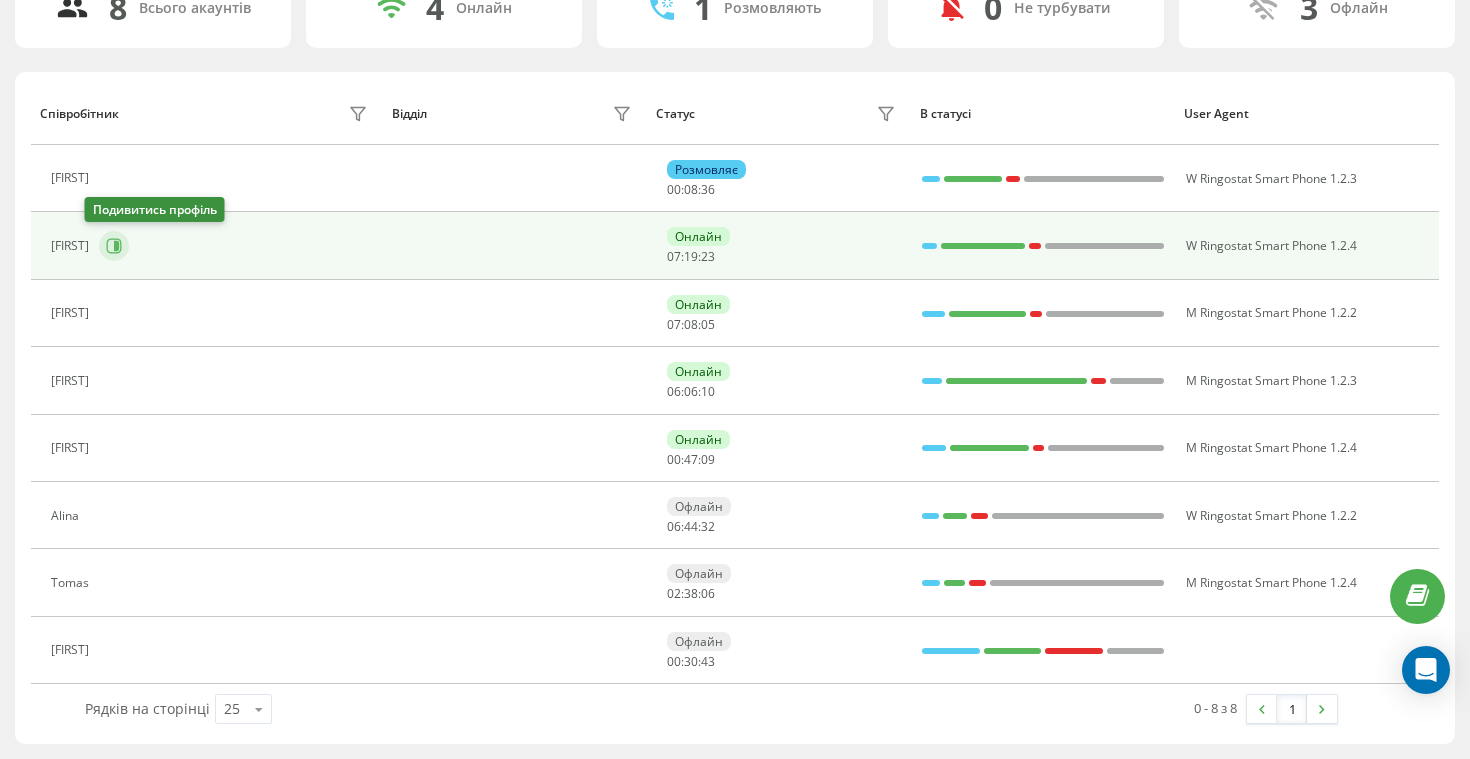 click at bounding box center [114, 246] 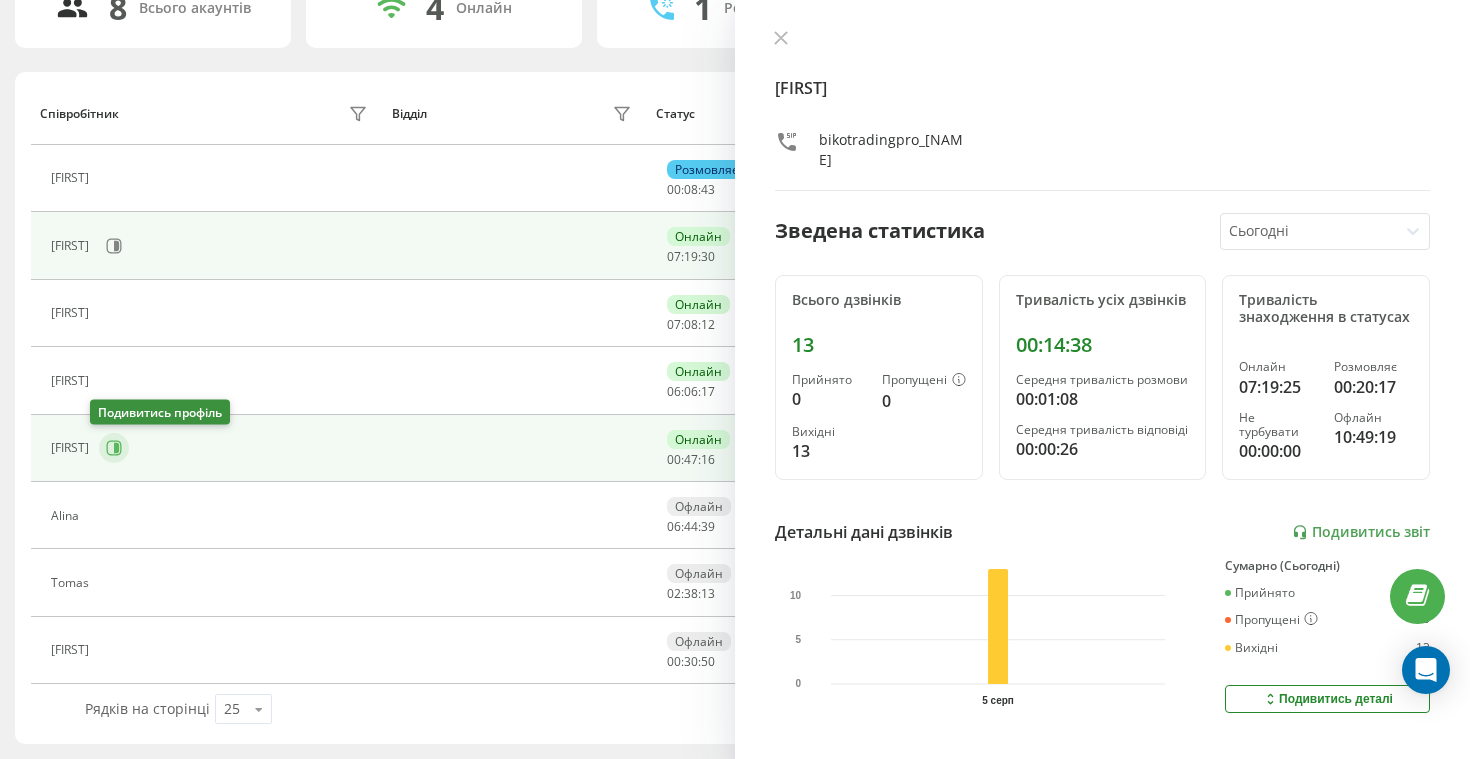 click 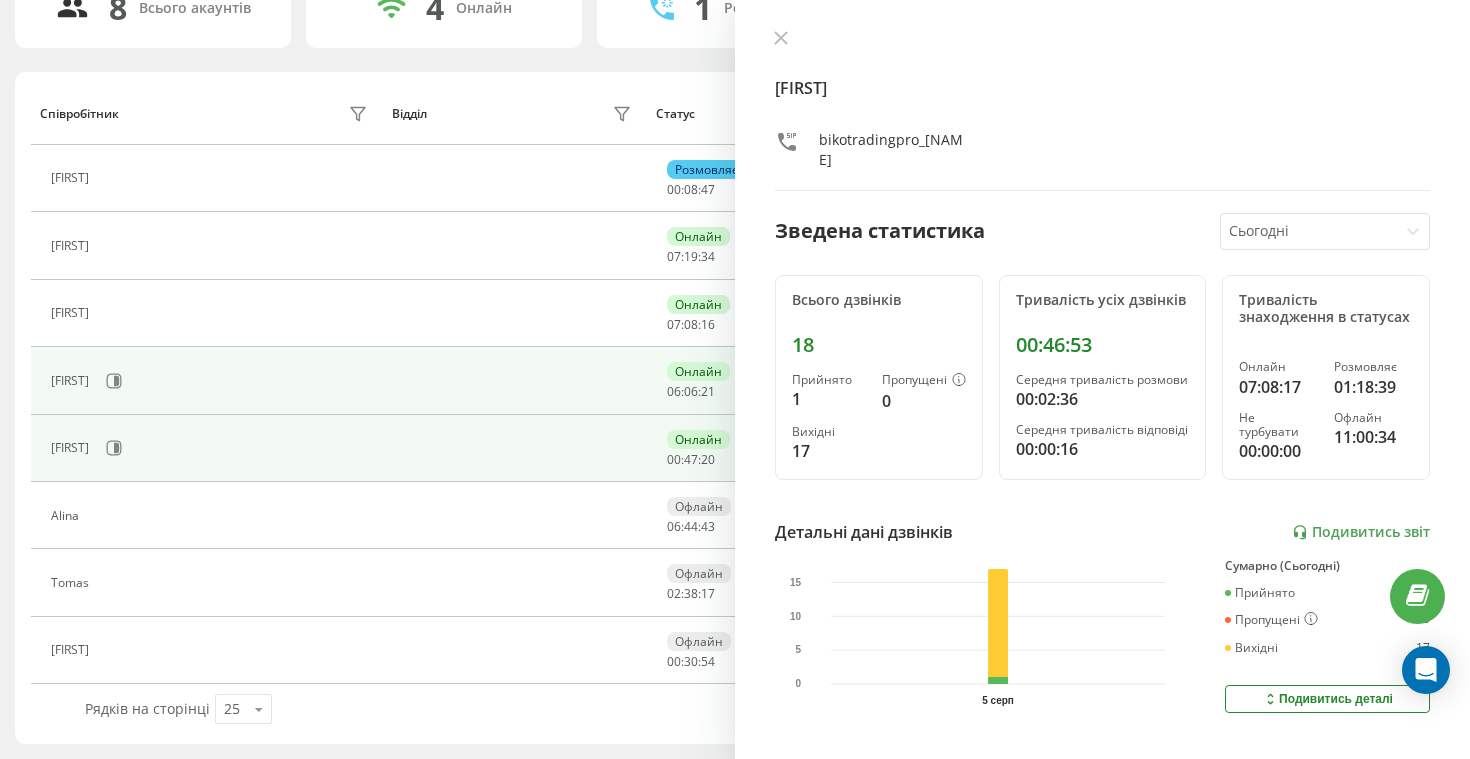 click on "[FIRST]" at bounding box center [211, 381] 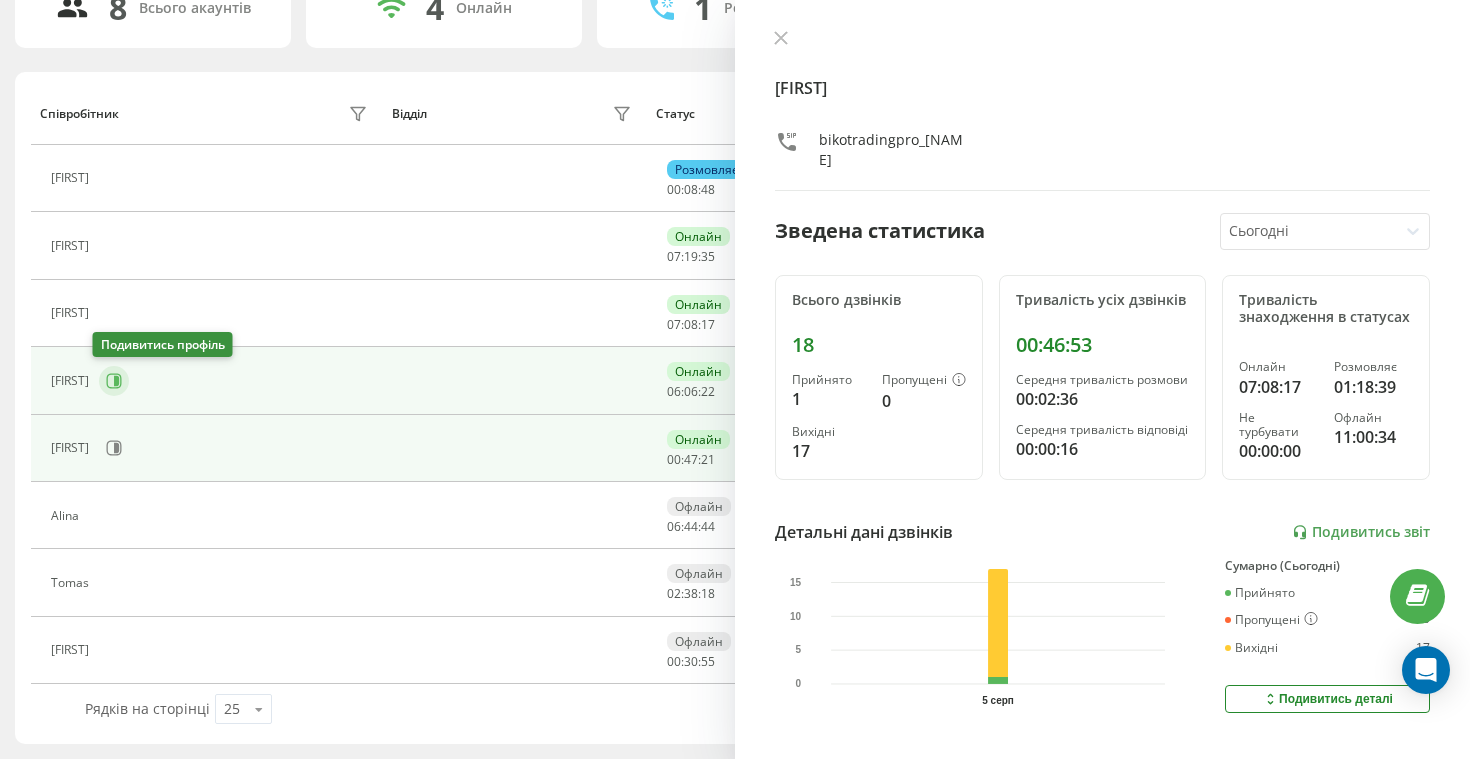 click at bounding box center (114, 381) 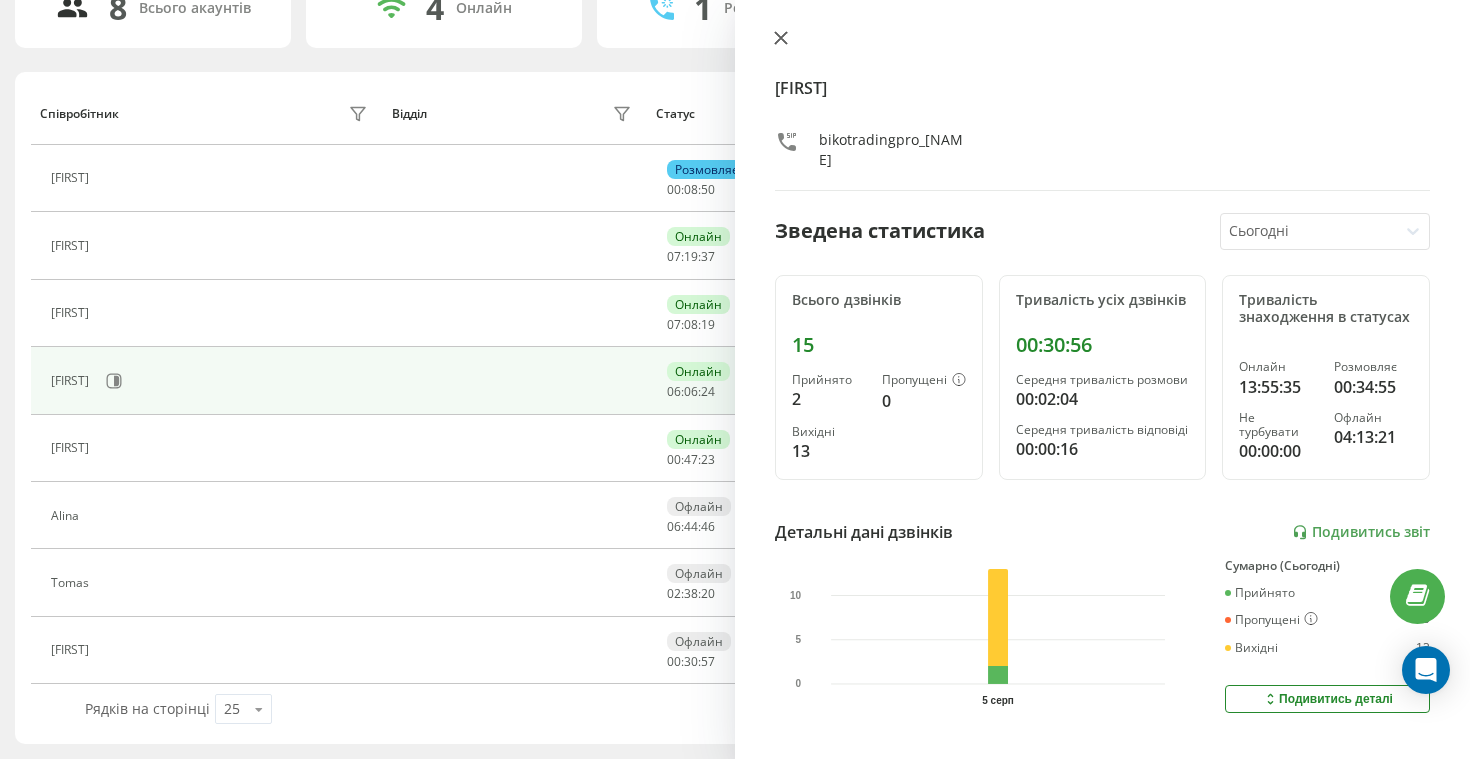 click 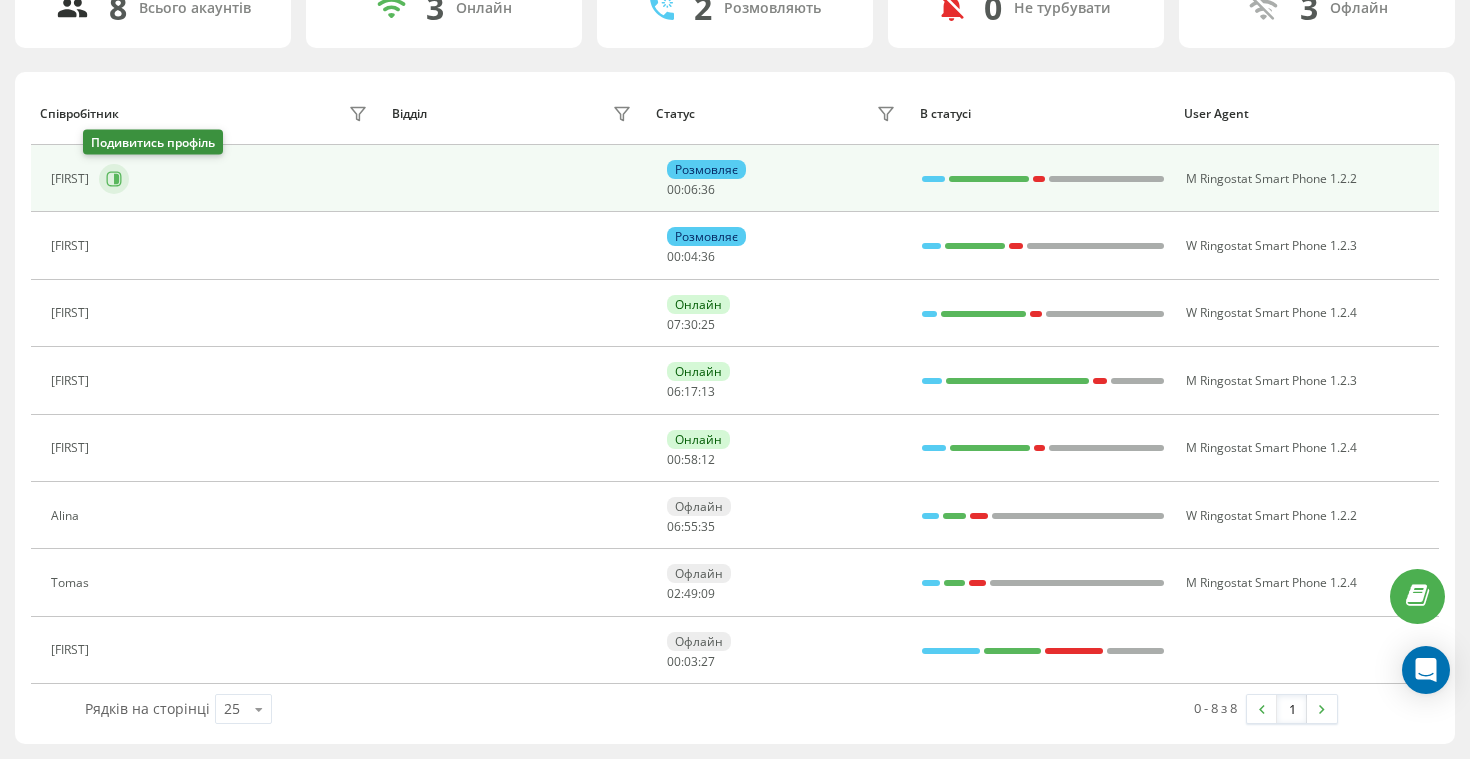click 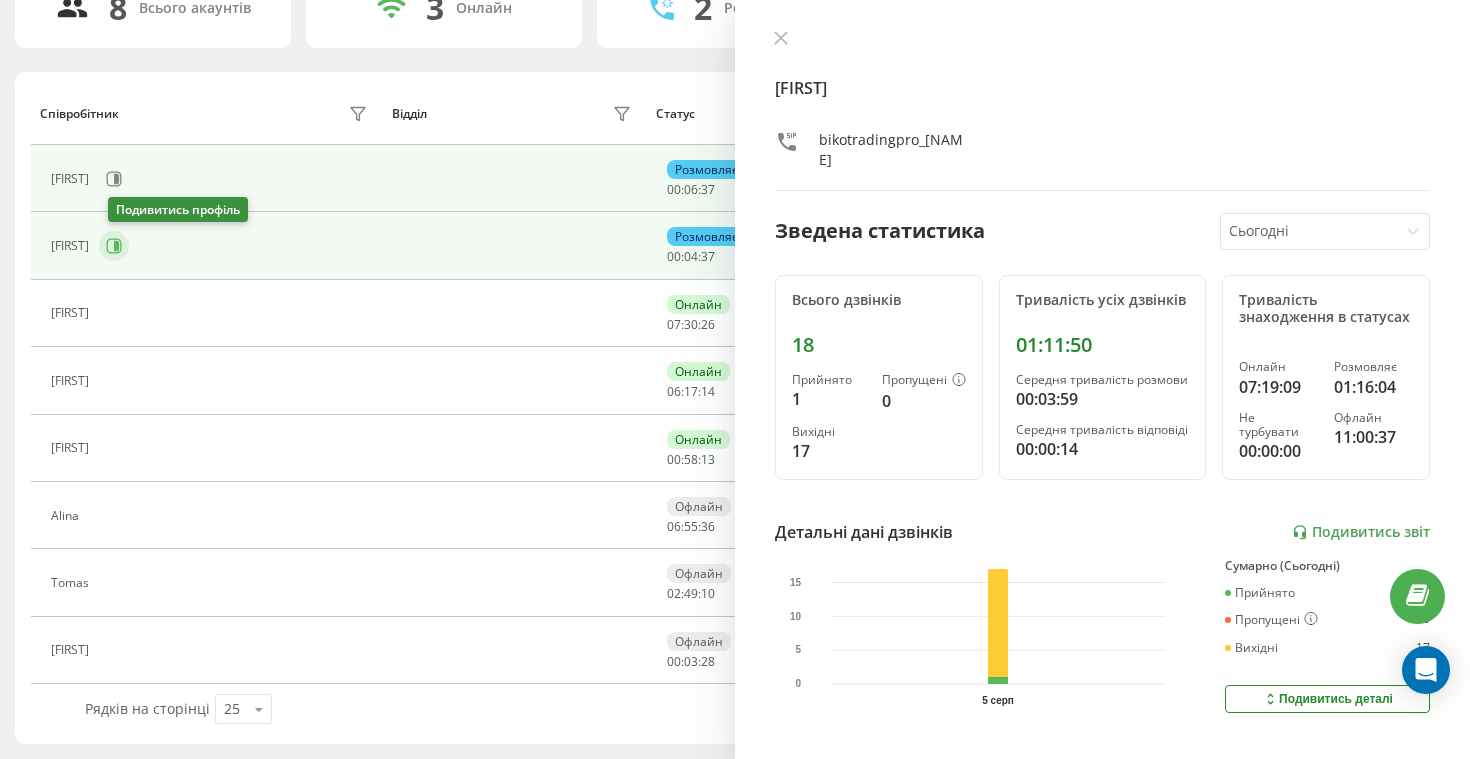 click 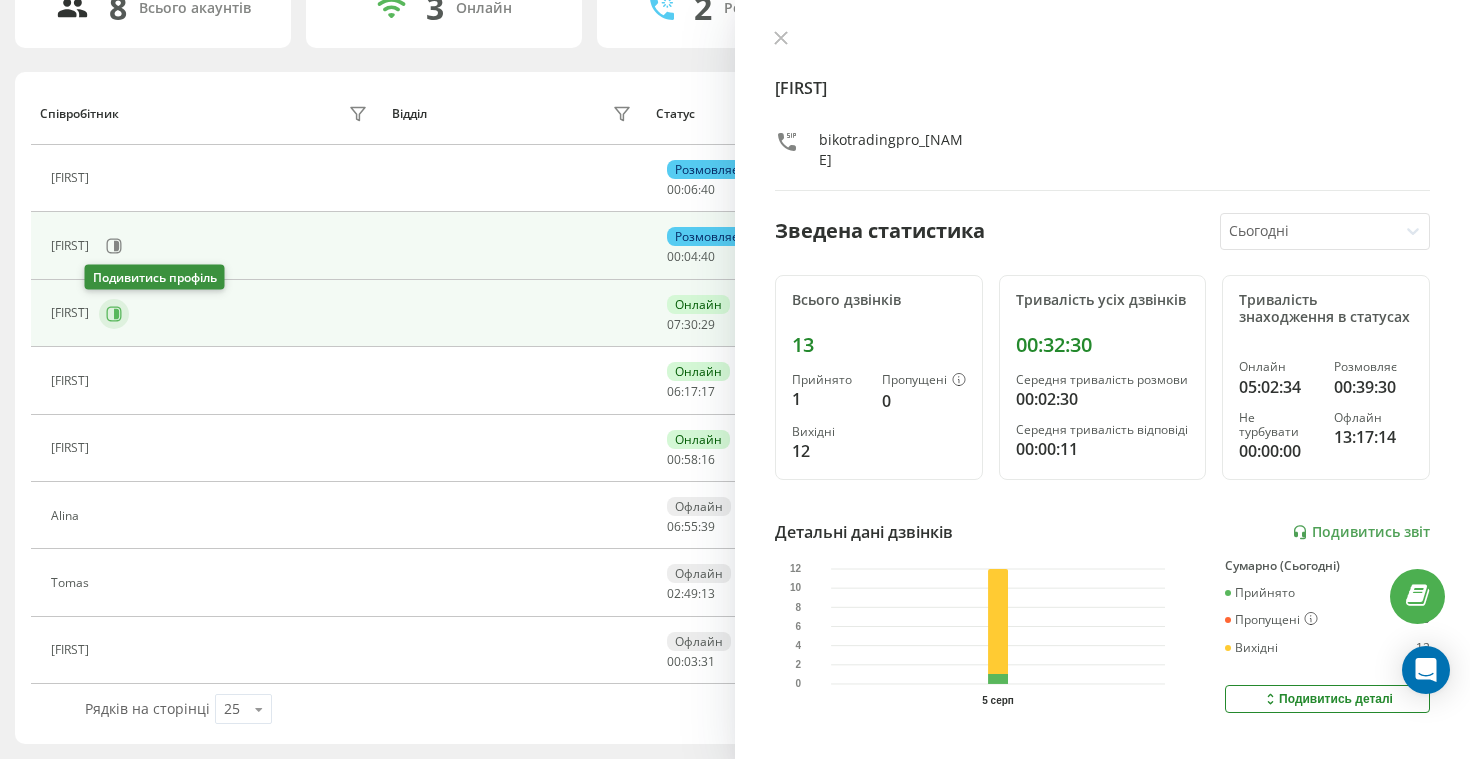 click 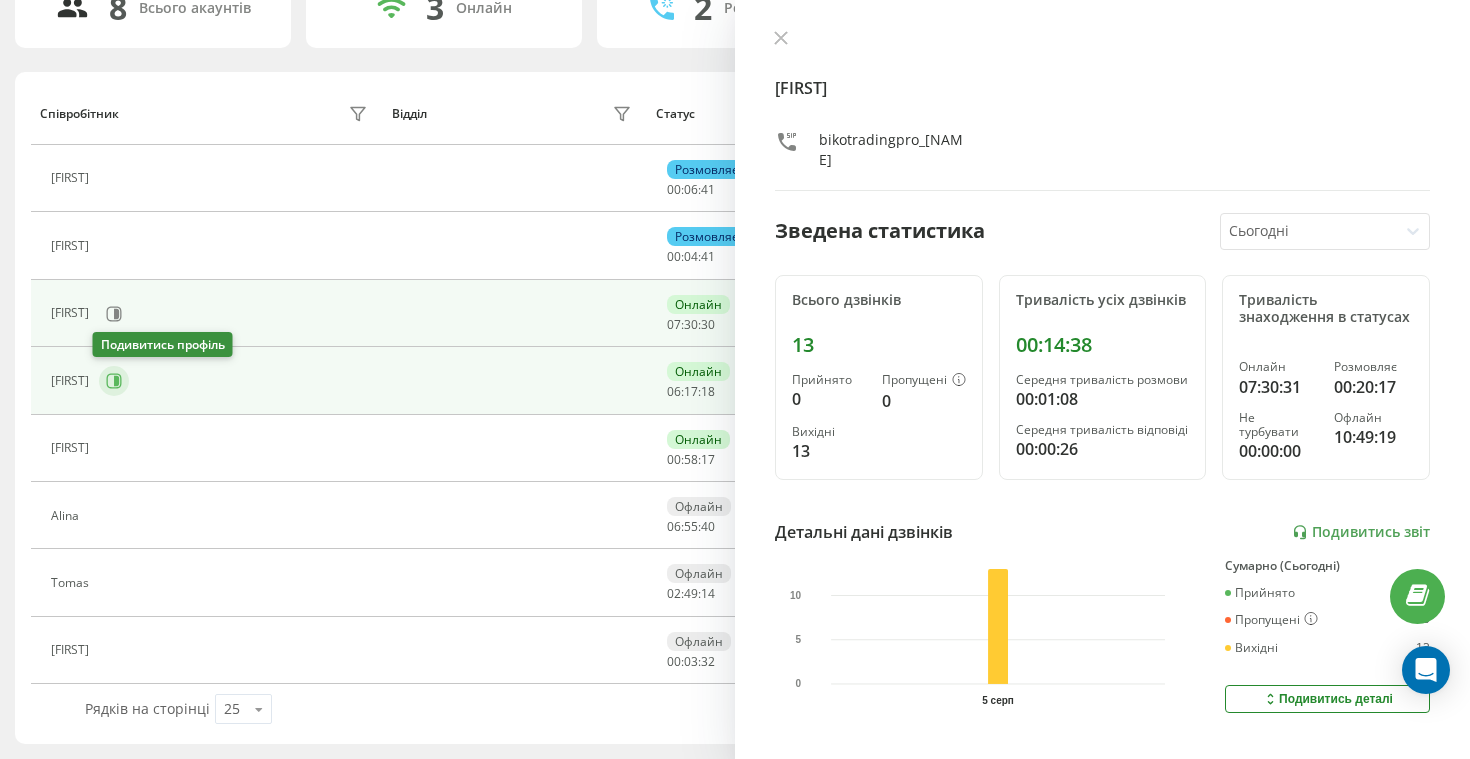click at bounding box center [114, 381] 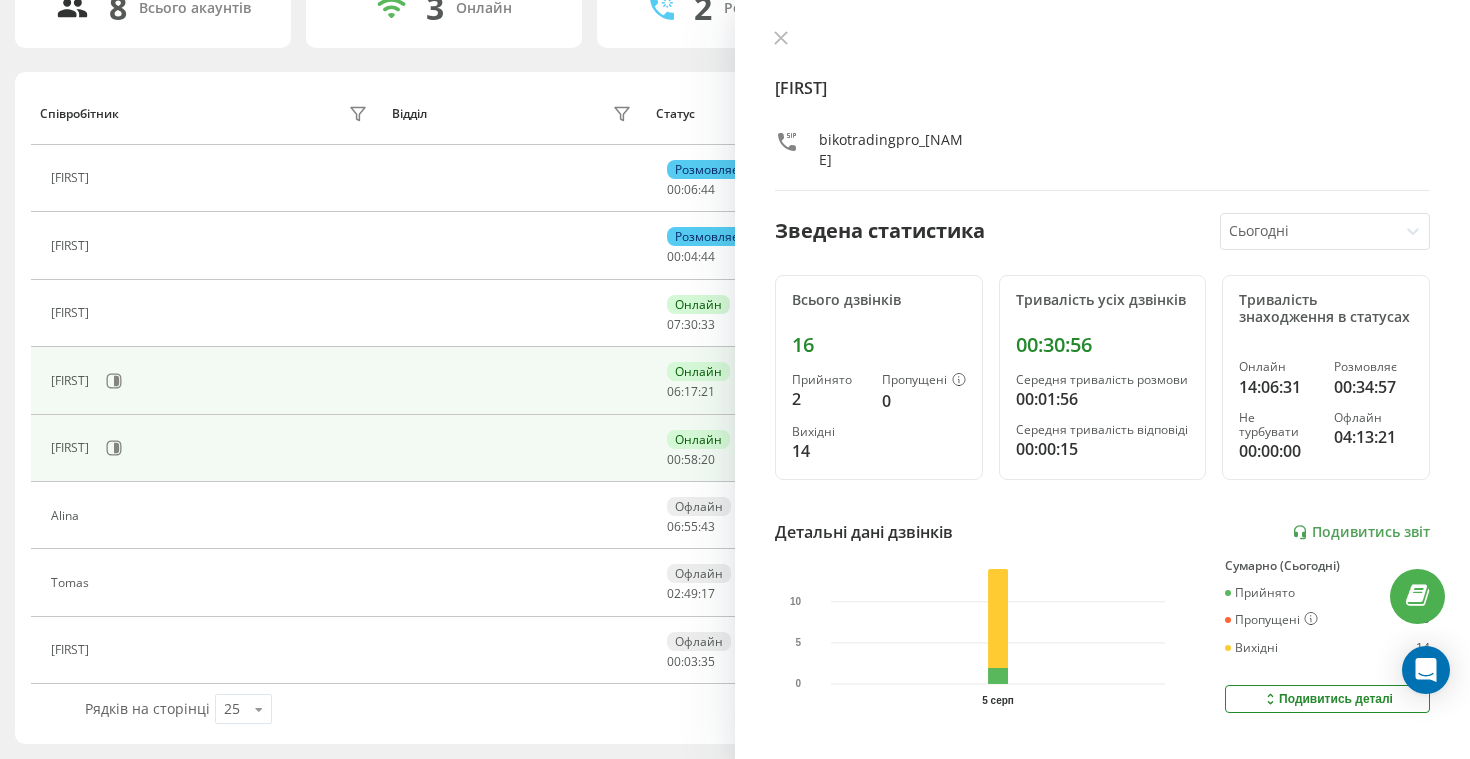 click on "[FIRST]" at bounding box center (211, 448) 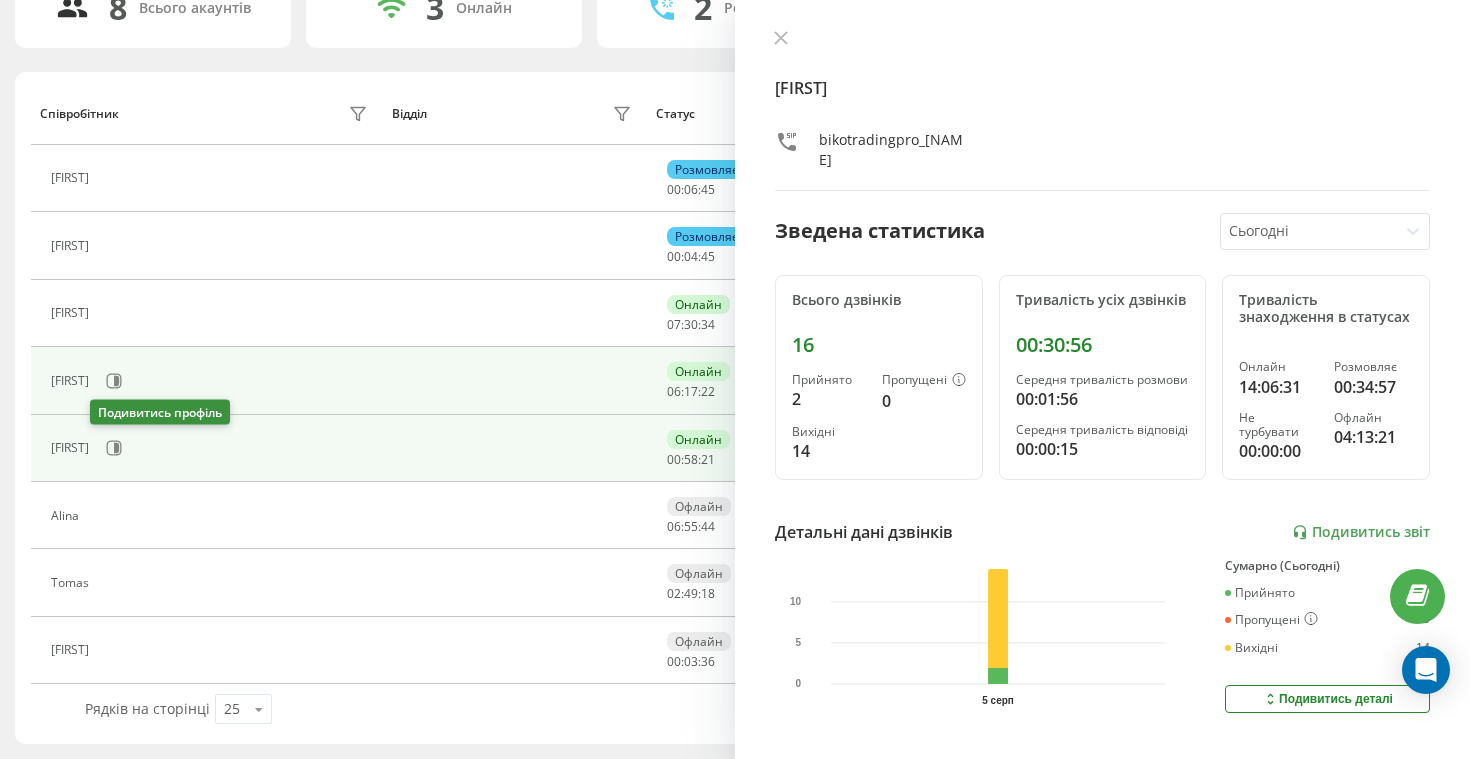 click on "[FIRST]" at bounding box center [207, 448] 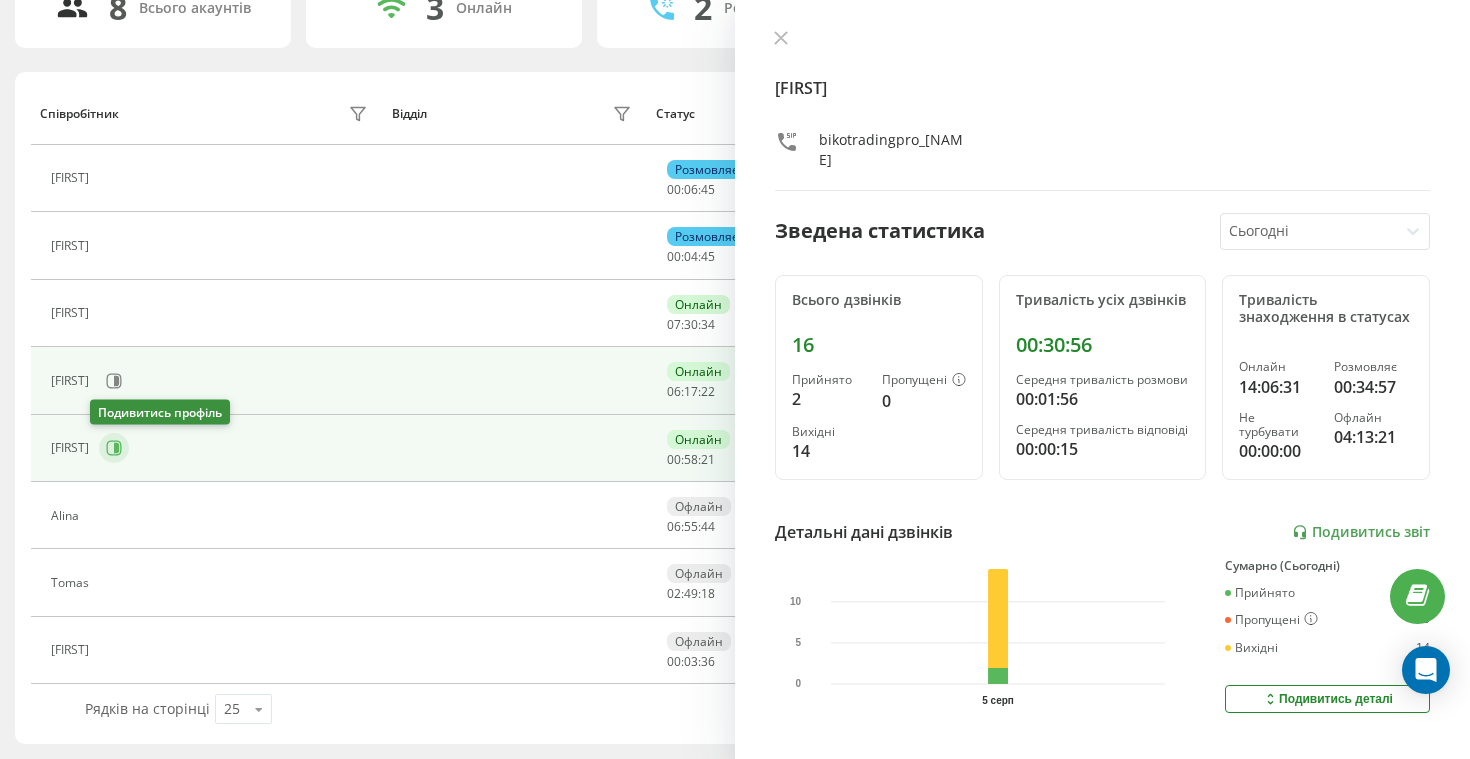 click 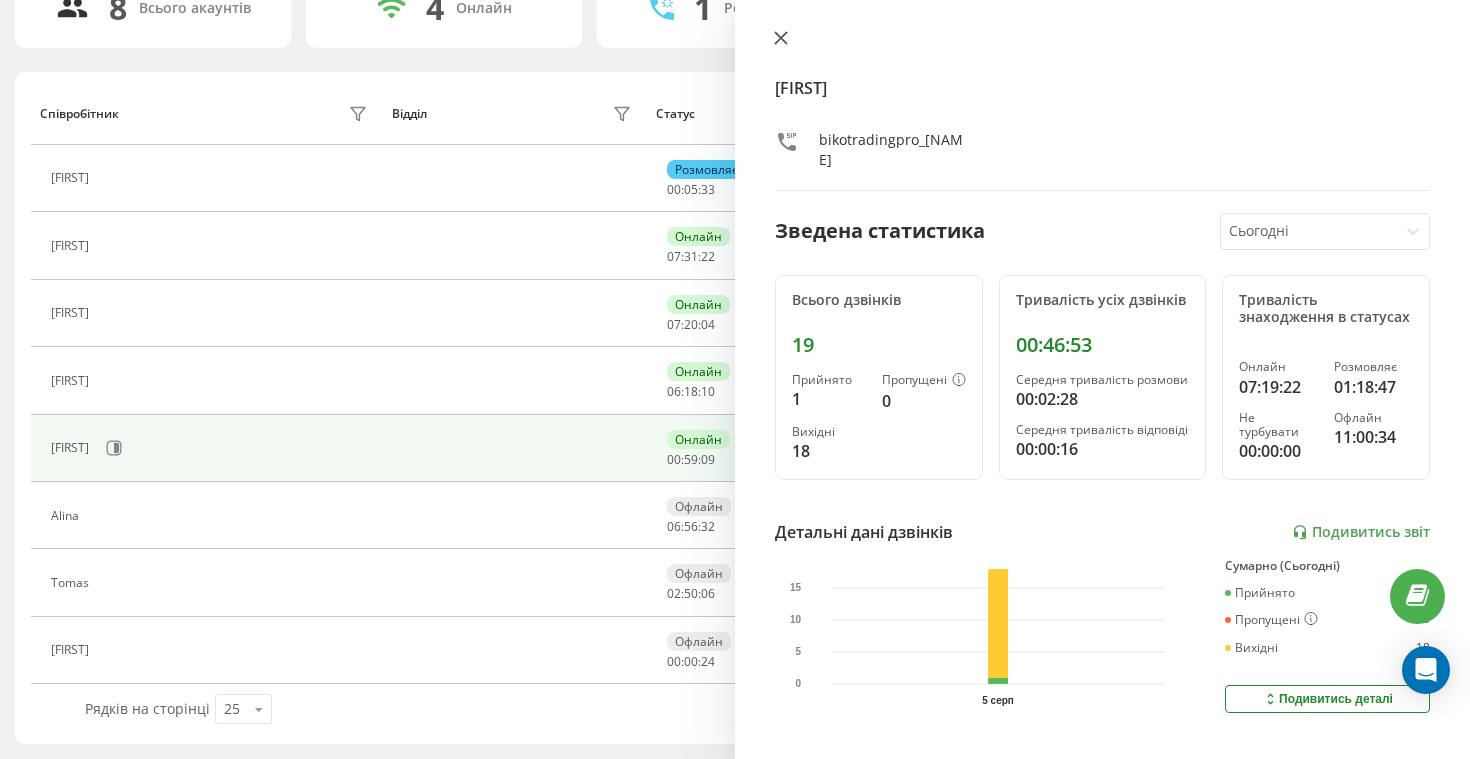 click 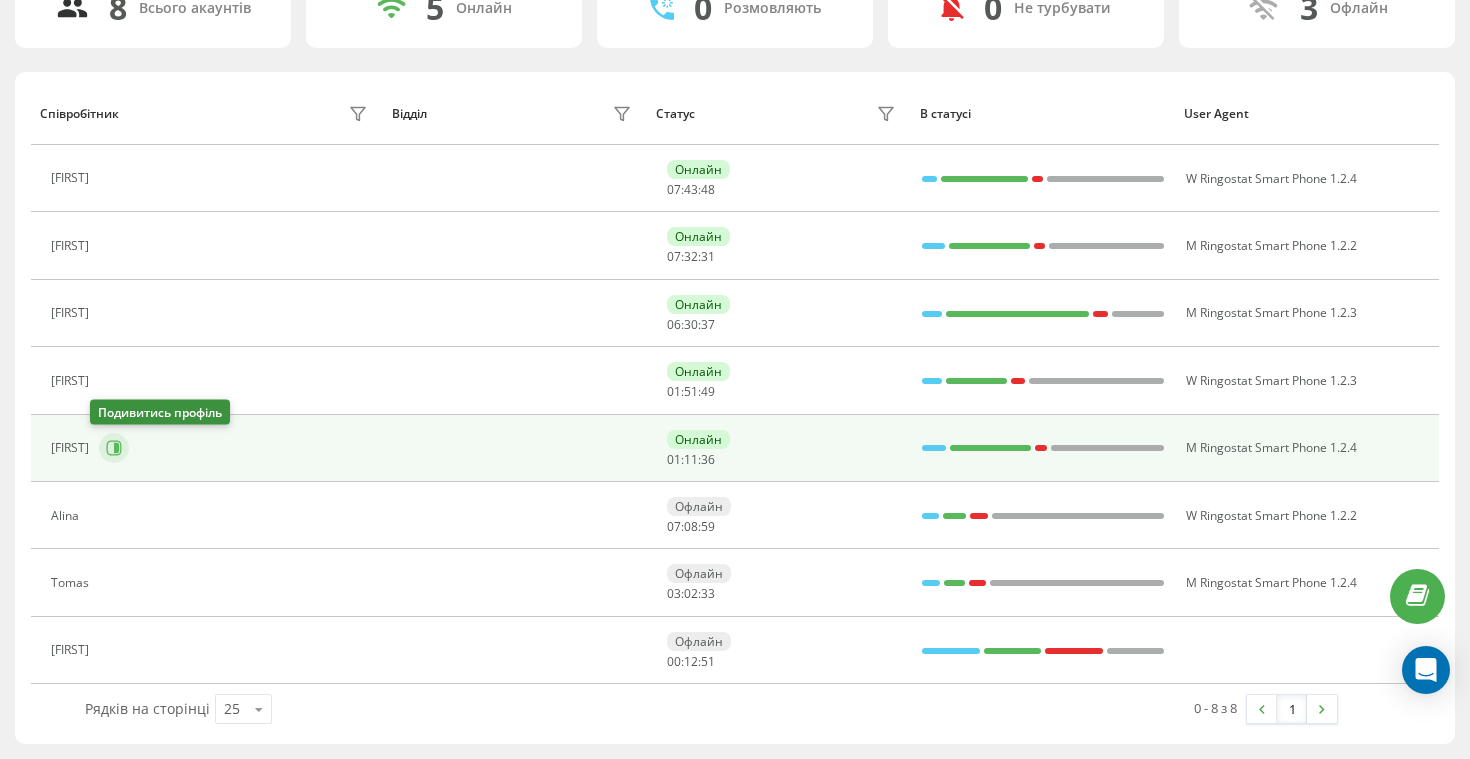 click 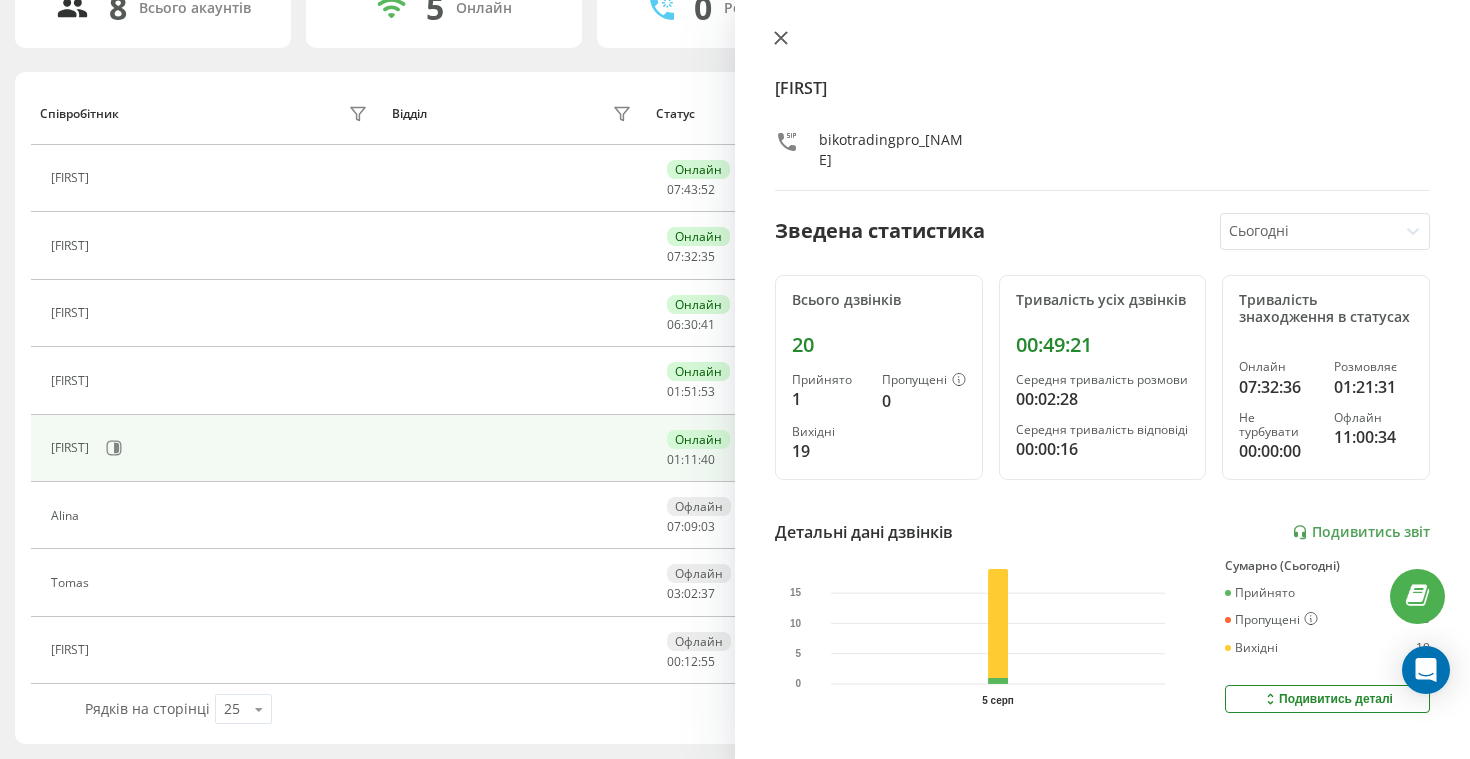 click at bounding box center (781, 39) 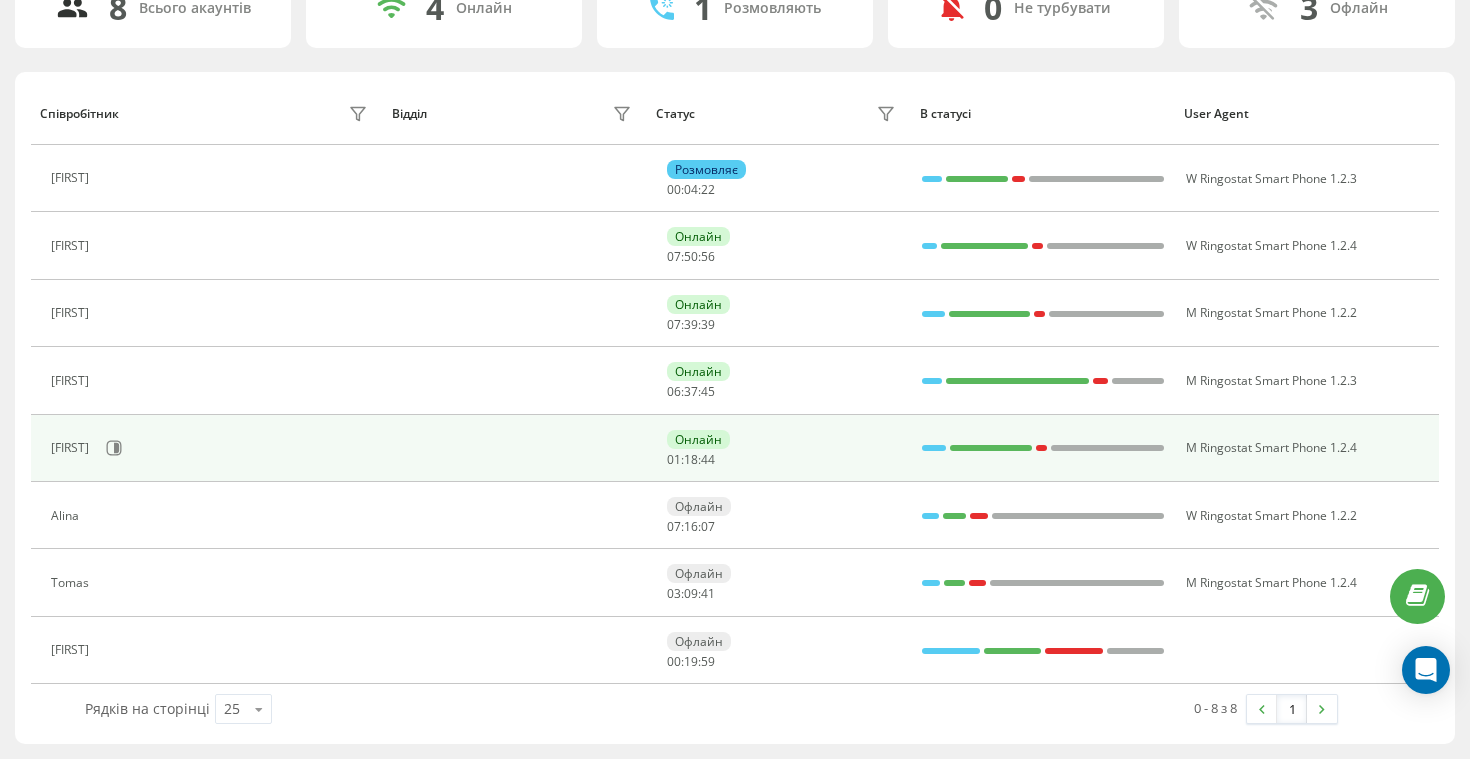 click on "[FIRST]" at bounding box center [211, 448] 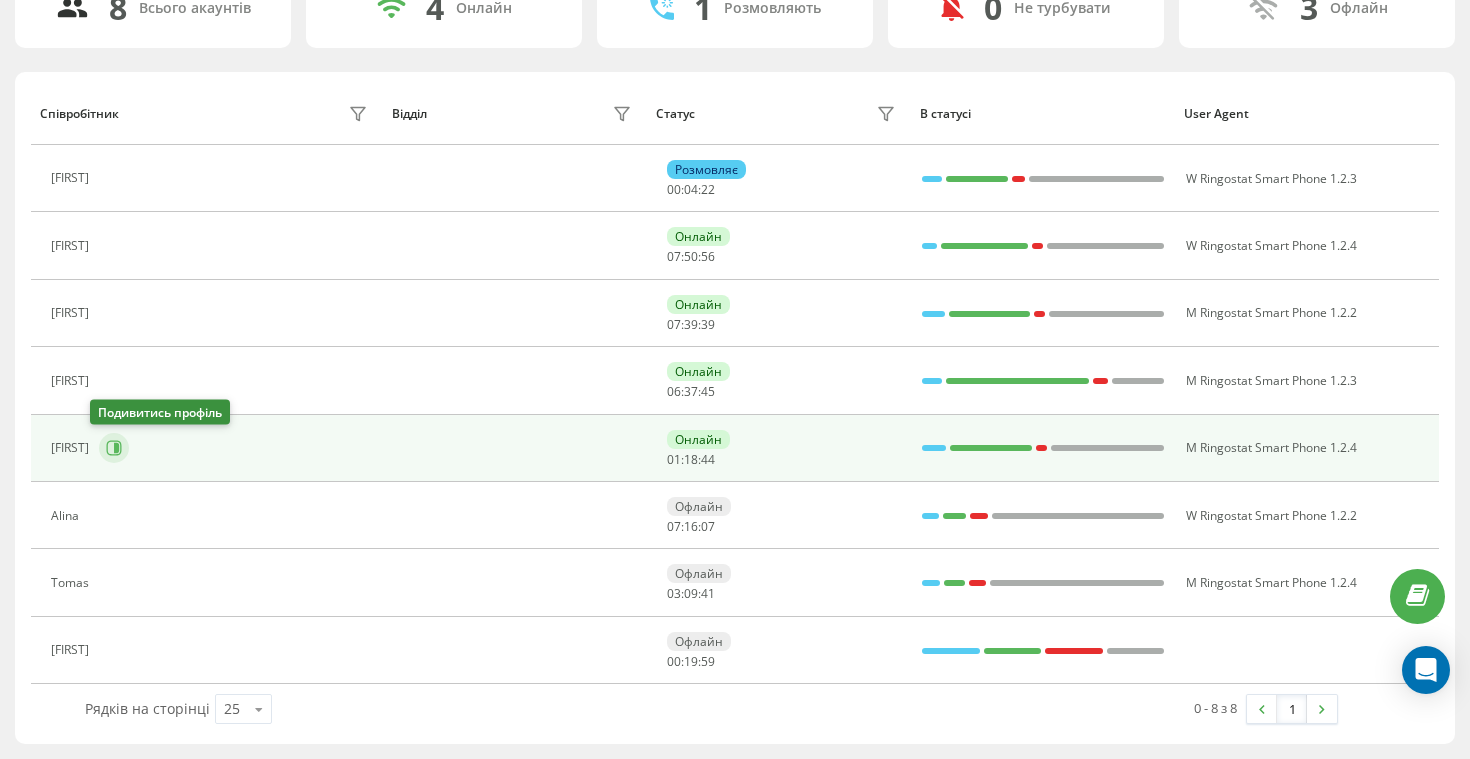 click at bounding box center (114, 448) 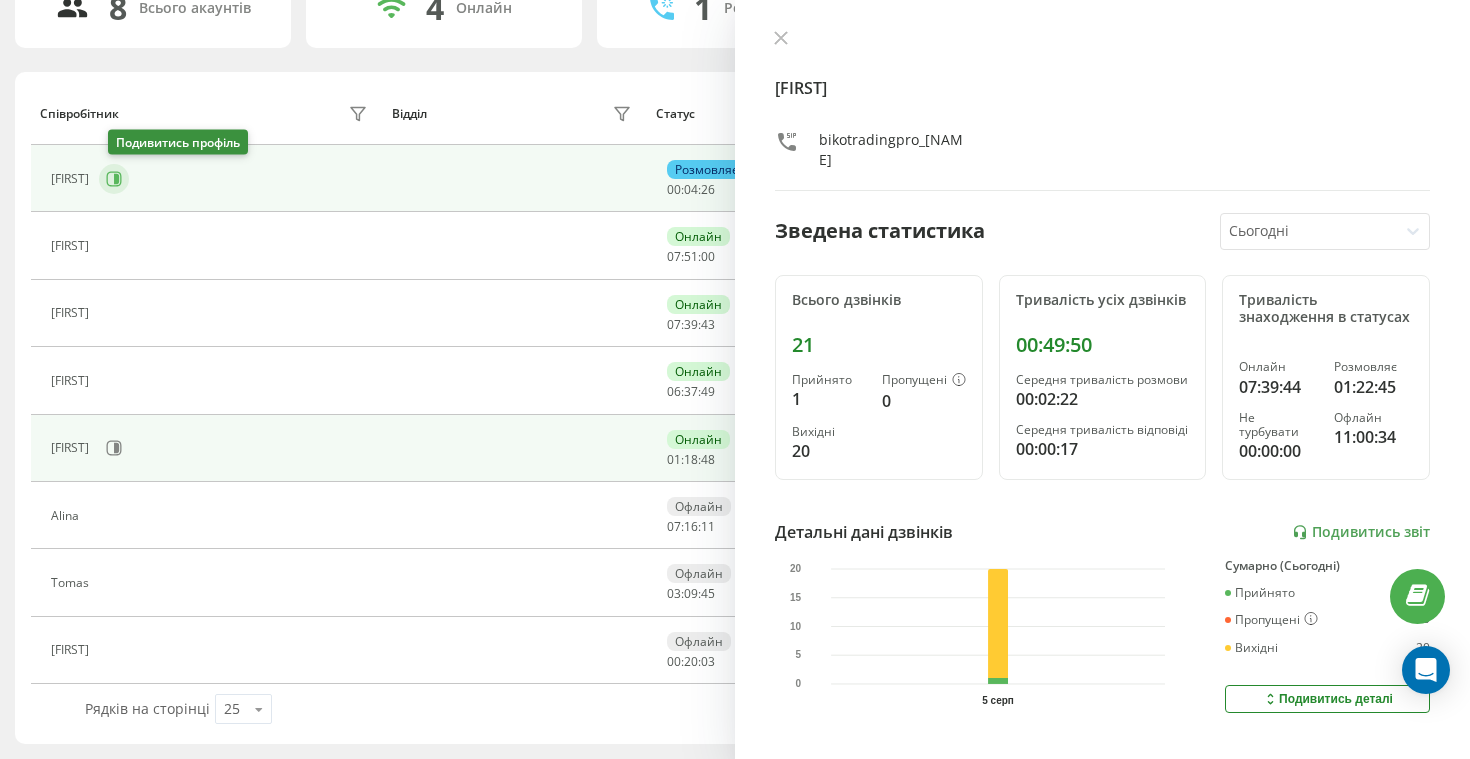 click 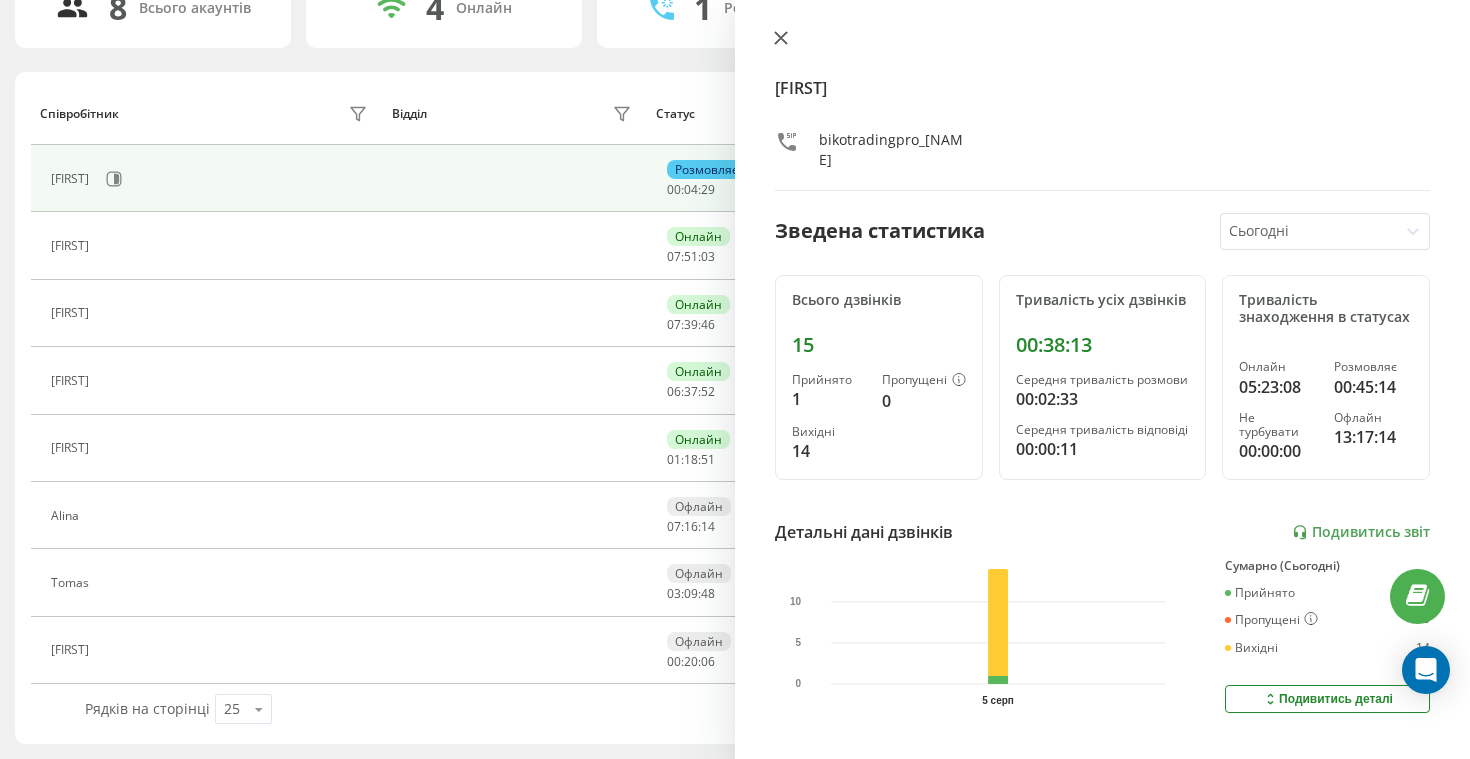 click at bounding box center (781, 39) 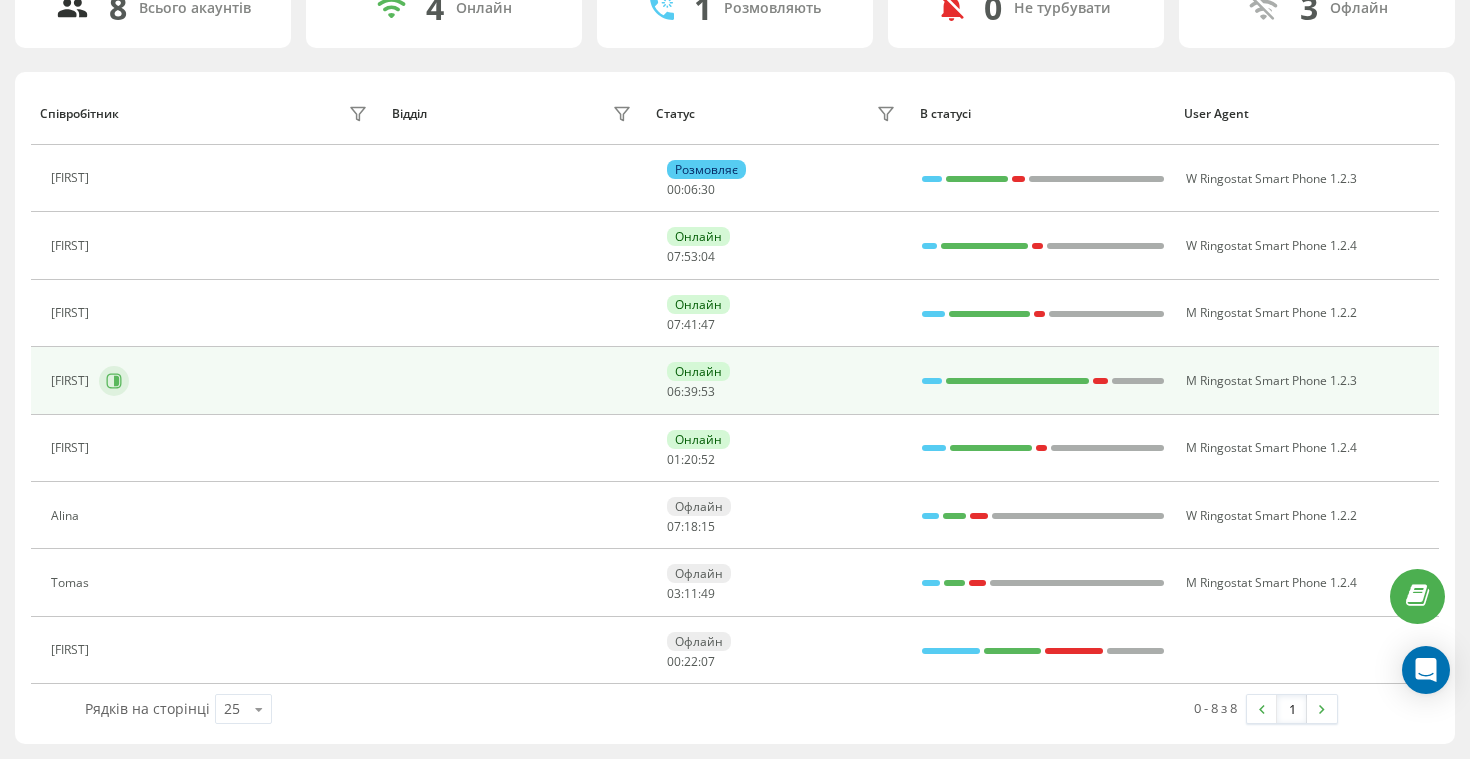 click at bounding box center (114, 381) 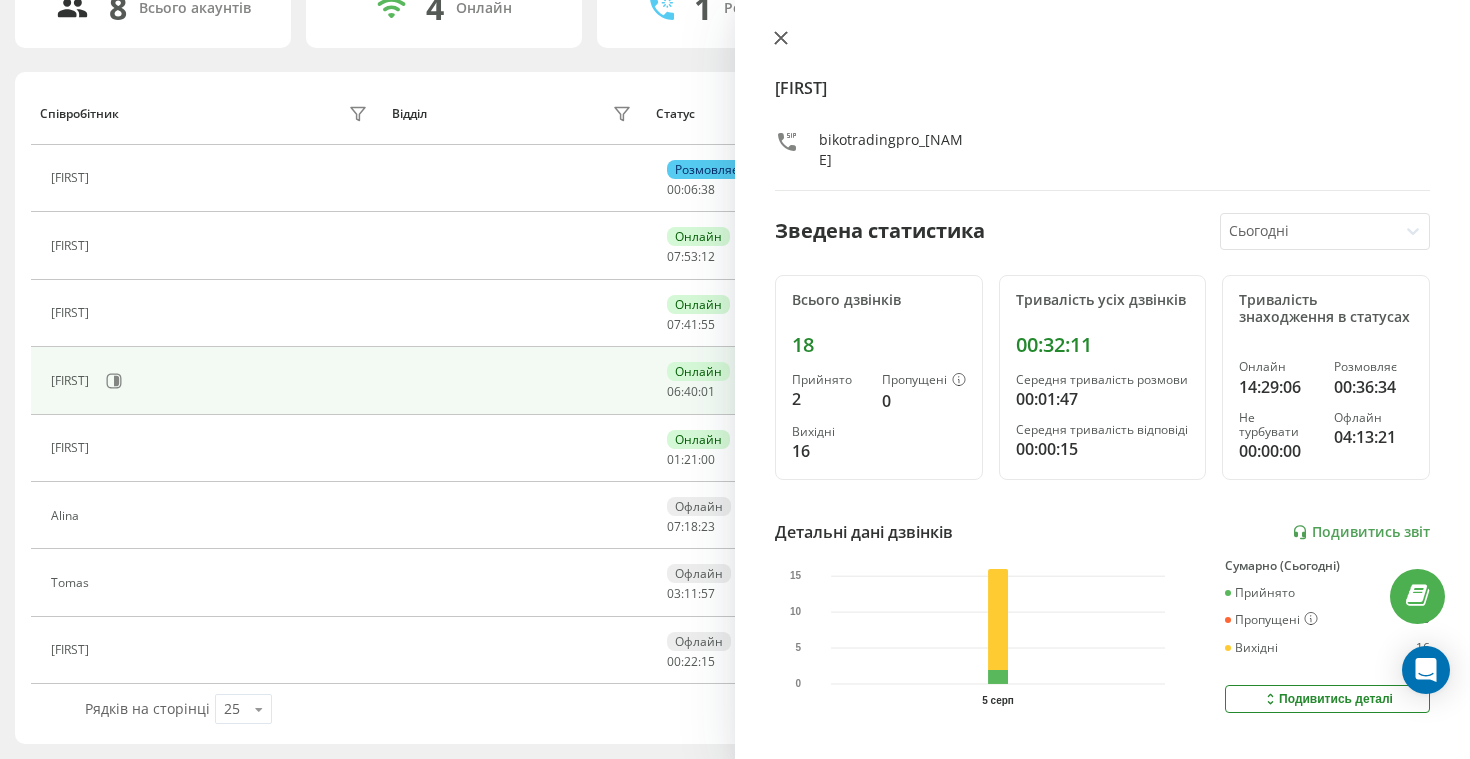click 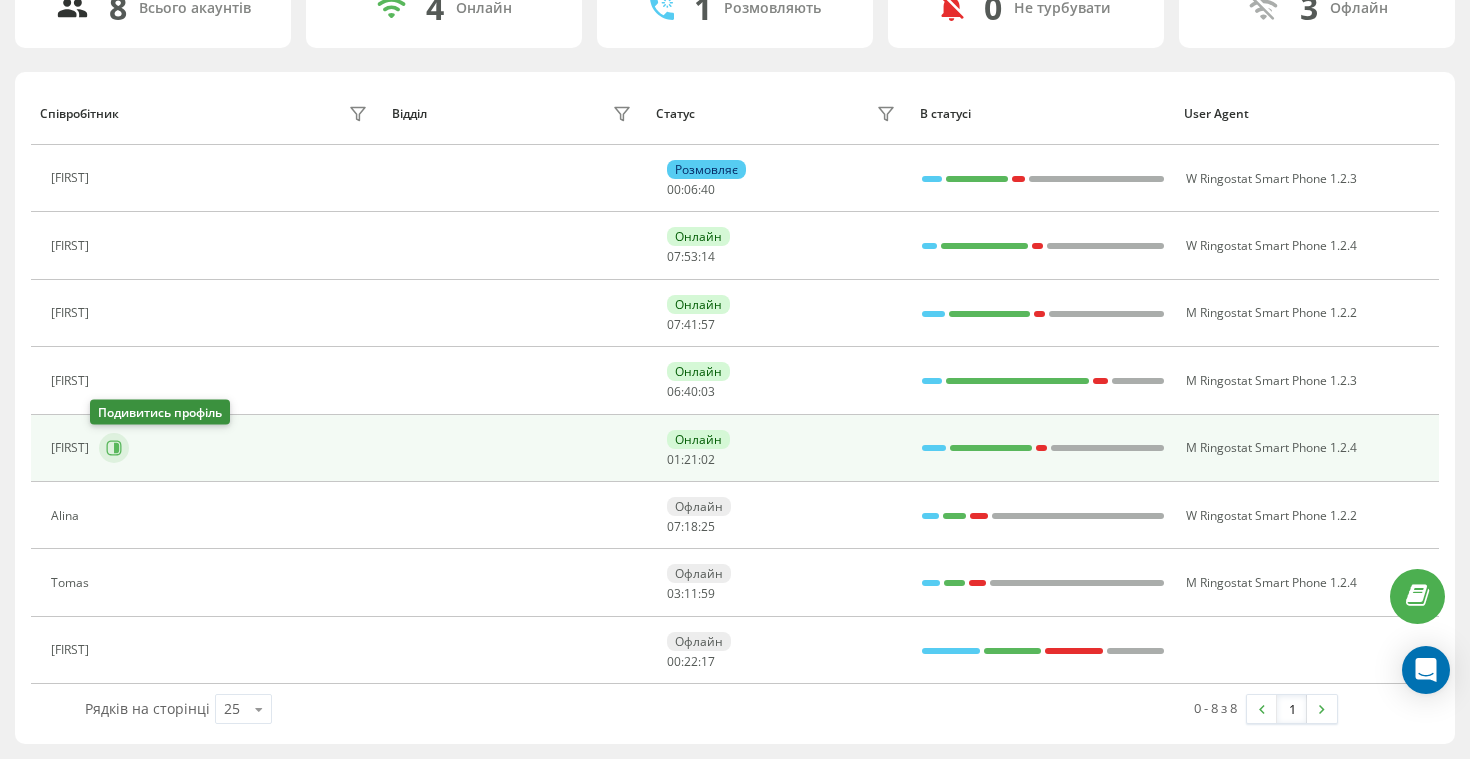 click 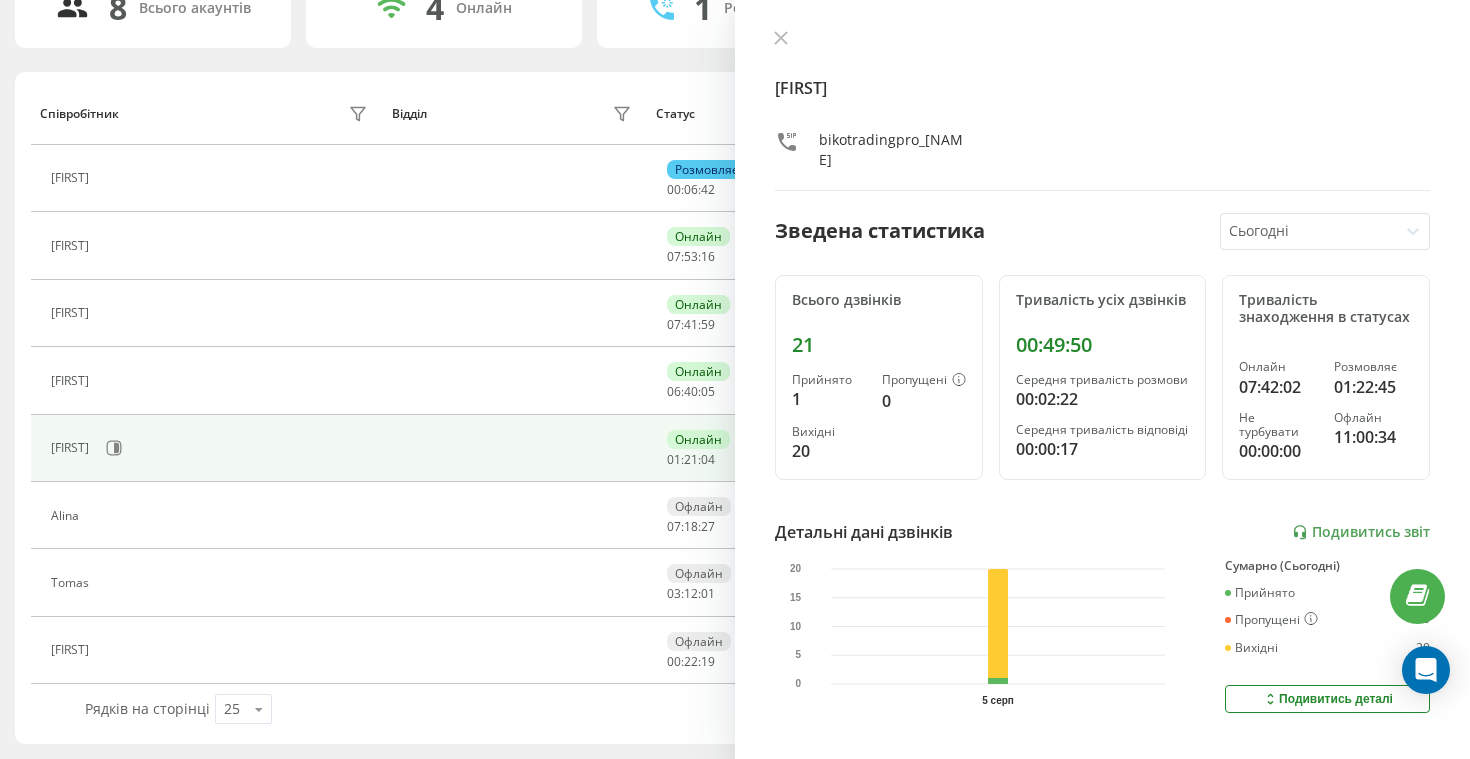 click on "[NAME] bikotradingpro_[NAME] Зведена статистика Сьогодні Всього дзвінків 21 Прийнято 1 Пропущені 0 Вихідні 20 Тривалість усіх дзвінків 00:49:50 Середня тривалість розмови 00:02:22 Середня тривалість відповіді 00:00:17 Тривалість знаходження в статусах Онлайн 07:42:02 Розмовляє 01:22:45 Не турбувати 00:00:00 Офлайн 11:00:34 Детальні дані дзвінків Подивитись звіт 5 серп 0 5 10 15 20 Сумарно (Сьогодні) Прийнято 1 Пропущені 0 Вихідні 20   Подивитись деталі Детальні дані статусів 5 серп Сумарно (Сьогодні) Онлайн 07:42:02 Розмовляє 01:22:45 Не турбувати 00:00:00 Офлайн 11:00:34   Подивитись деталі" at bounding box center [1102, 379] 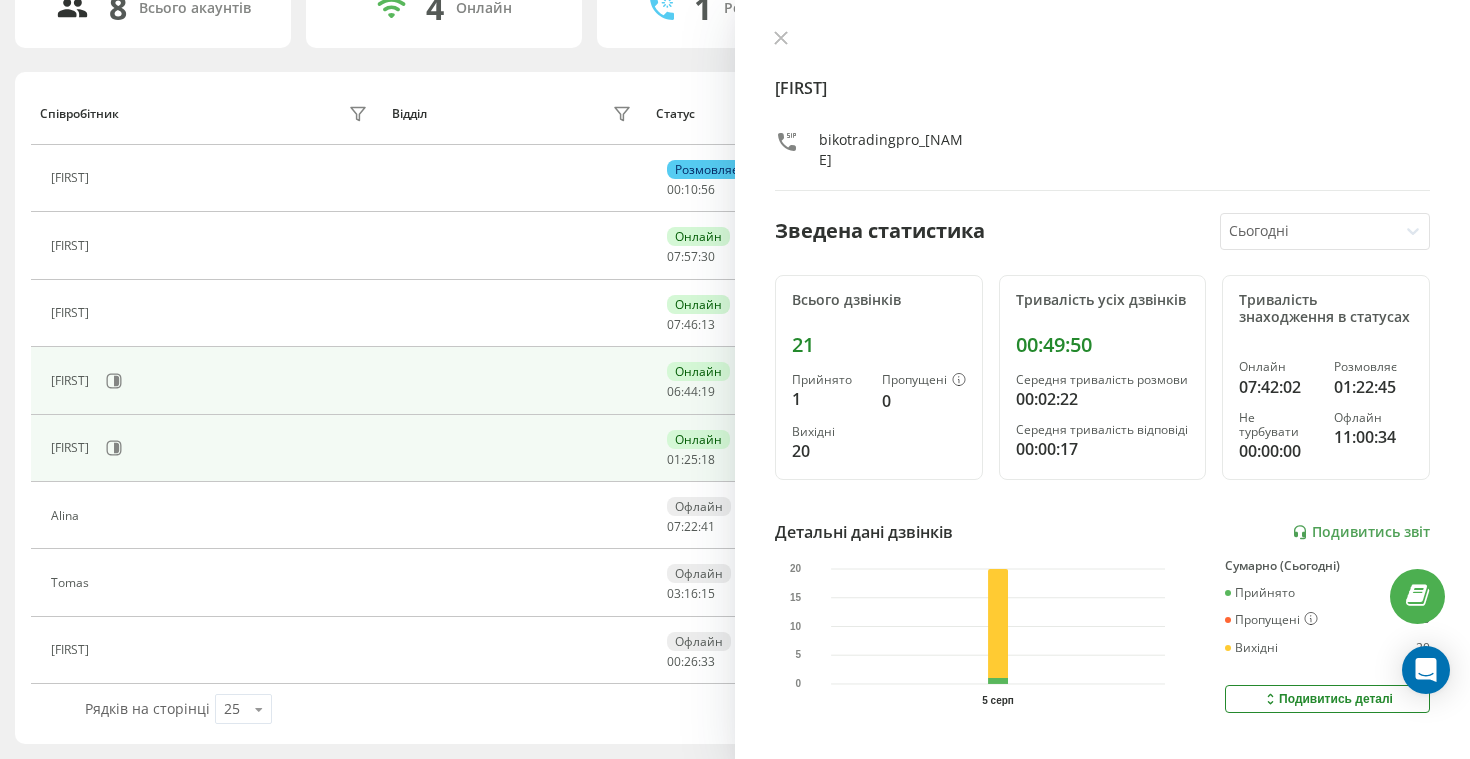 click on "[FIRST]" at bounding box center (207, 380) 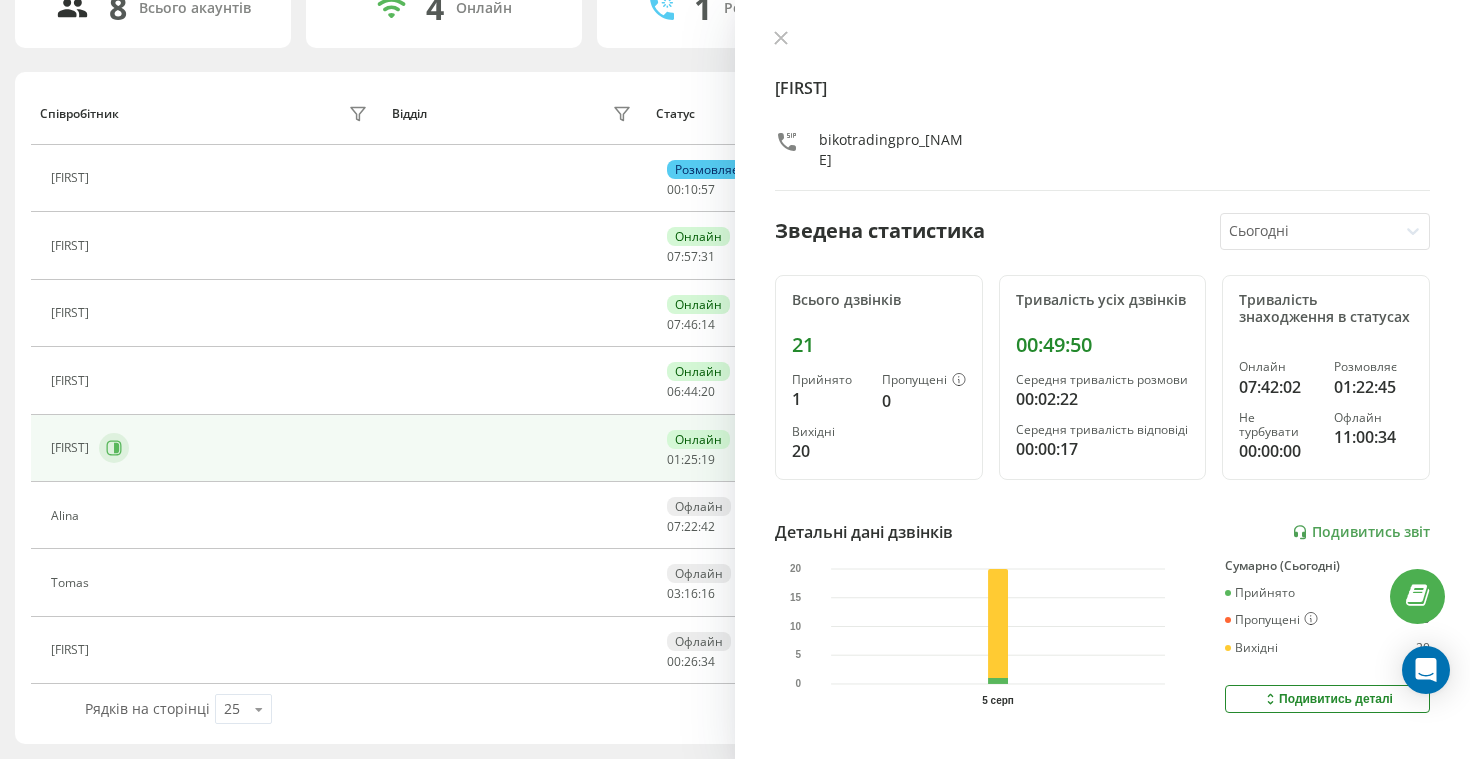 click 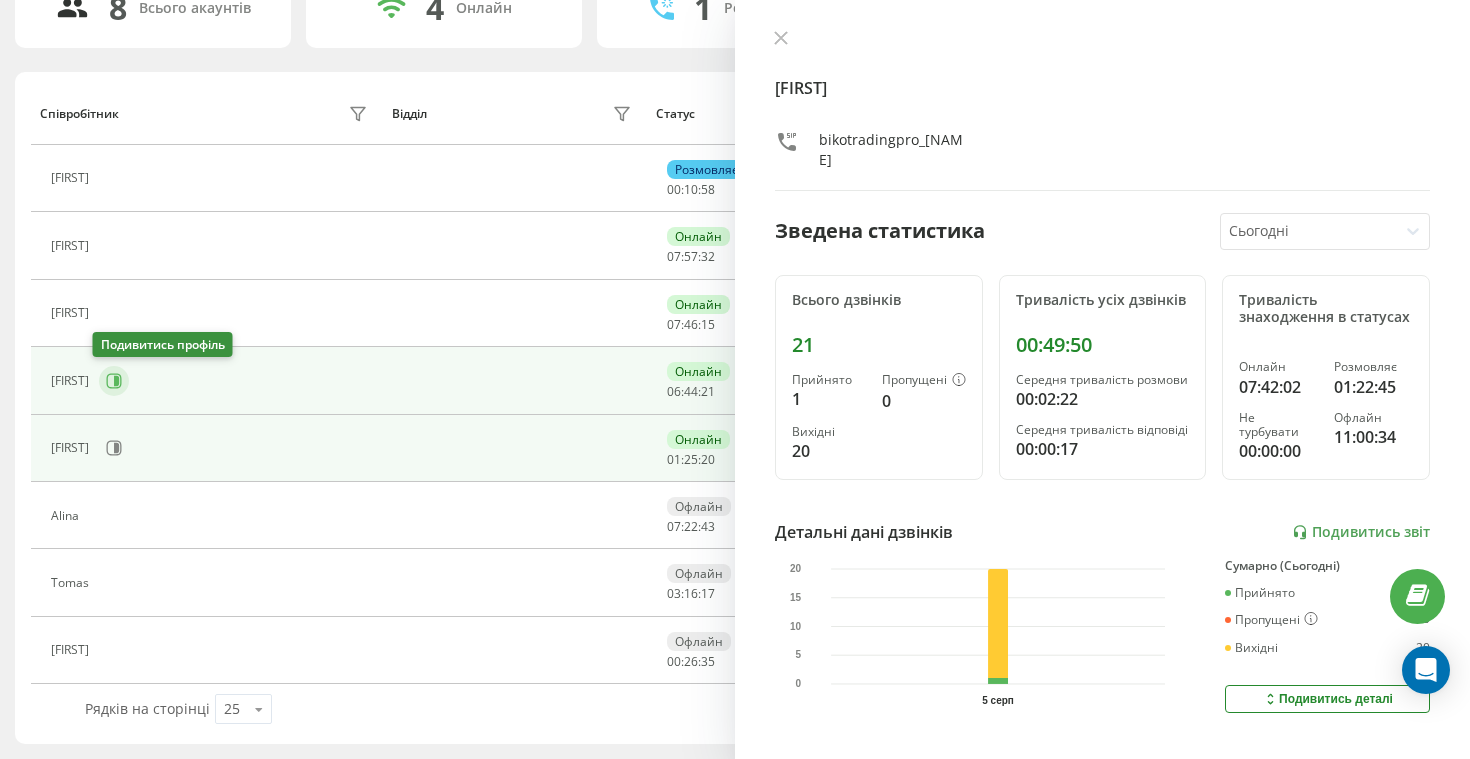click at bounding box center (114, 381) 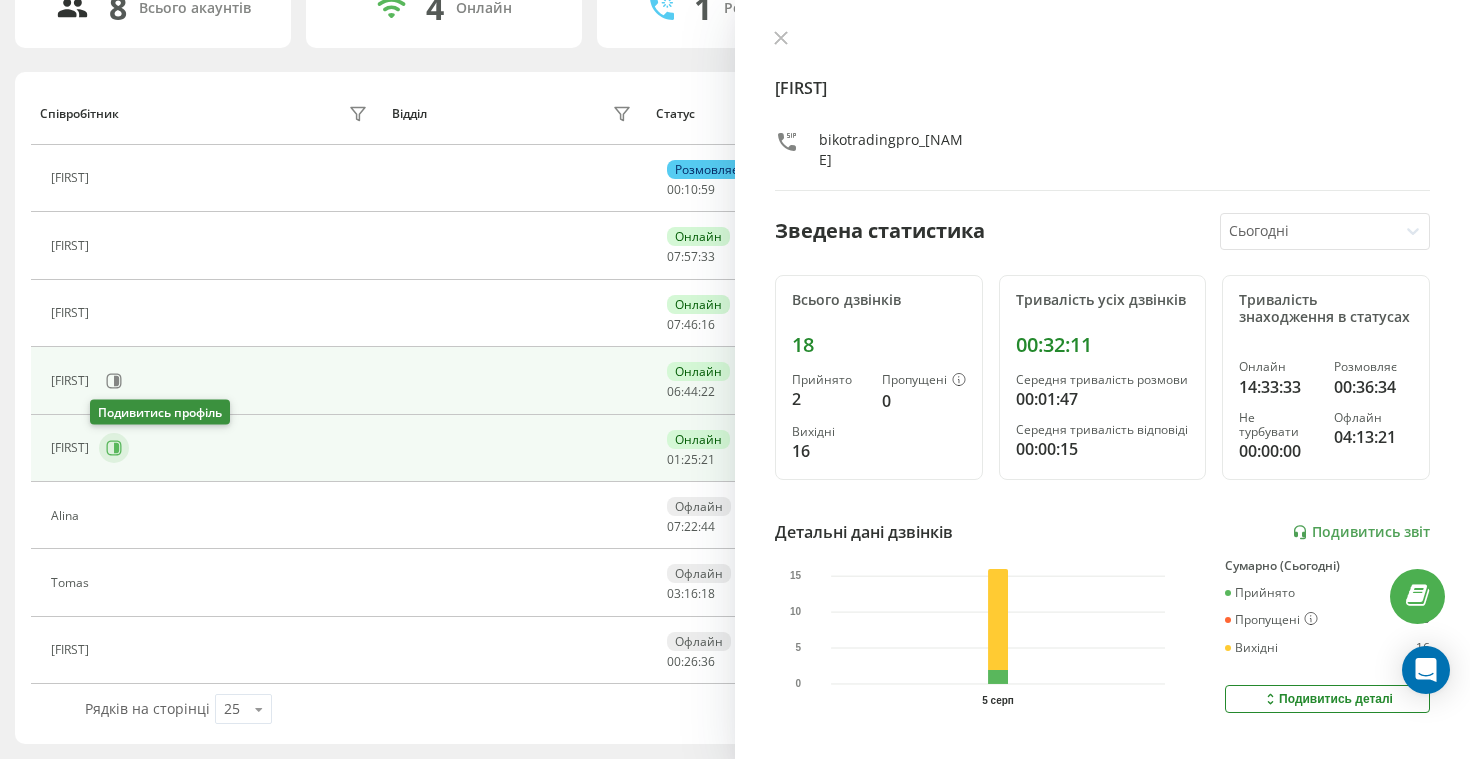 click 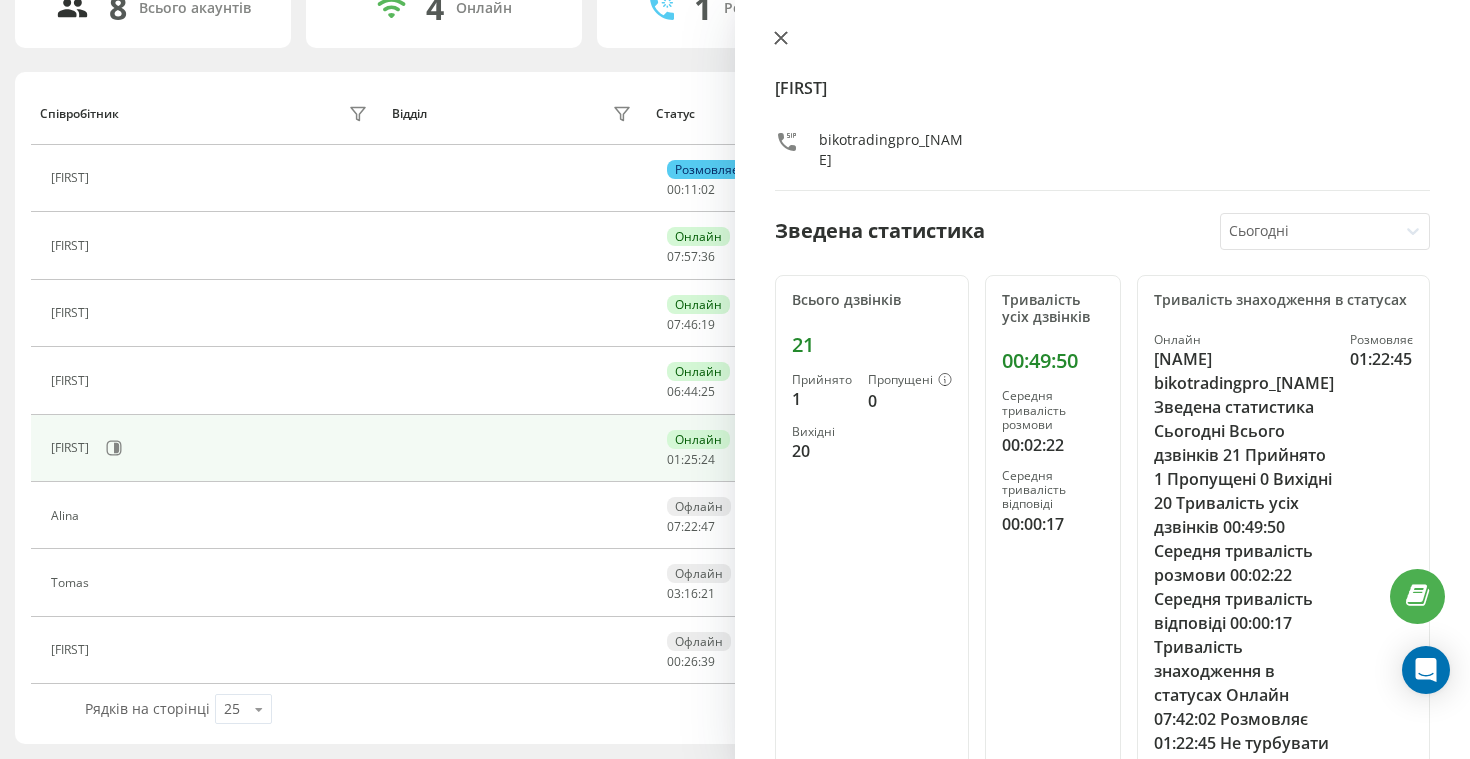 click at bounding box center (781, 39) 